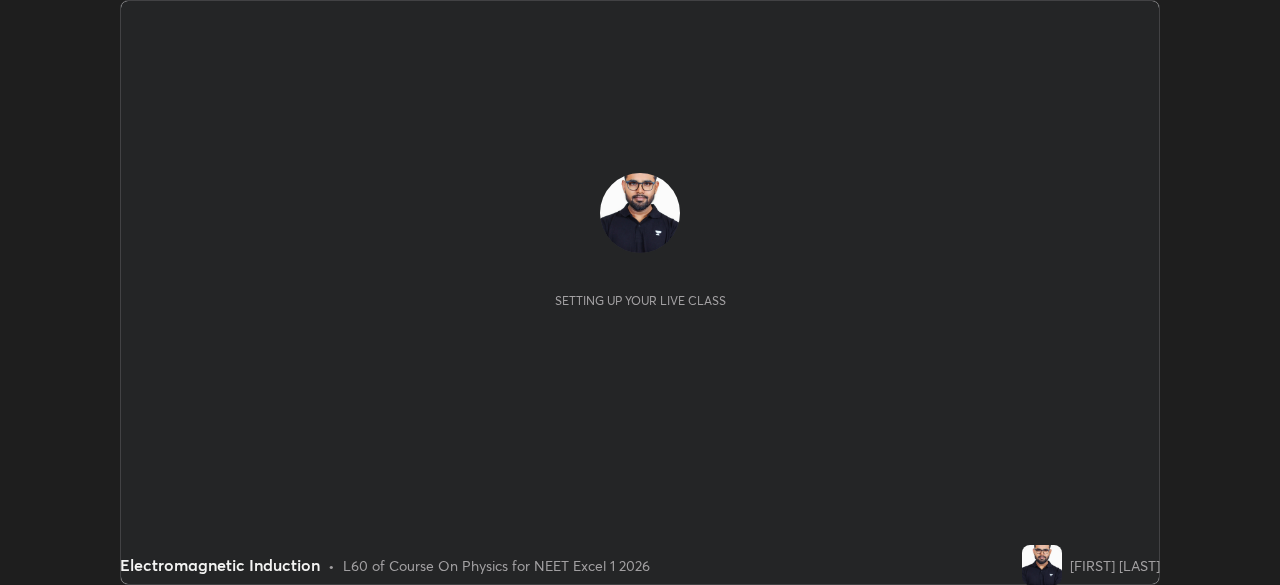 scroll, scrollTop: 0, scrollLeft: 0, axis: both 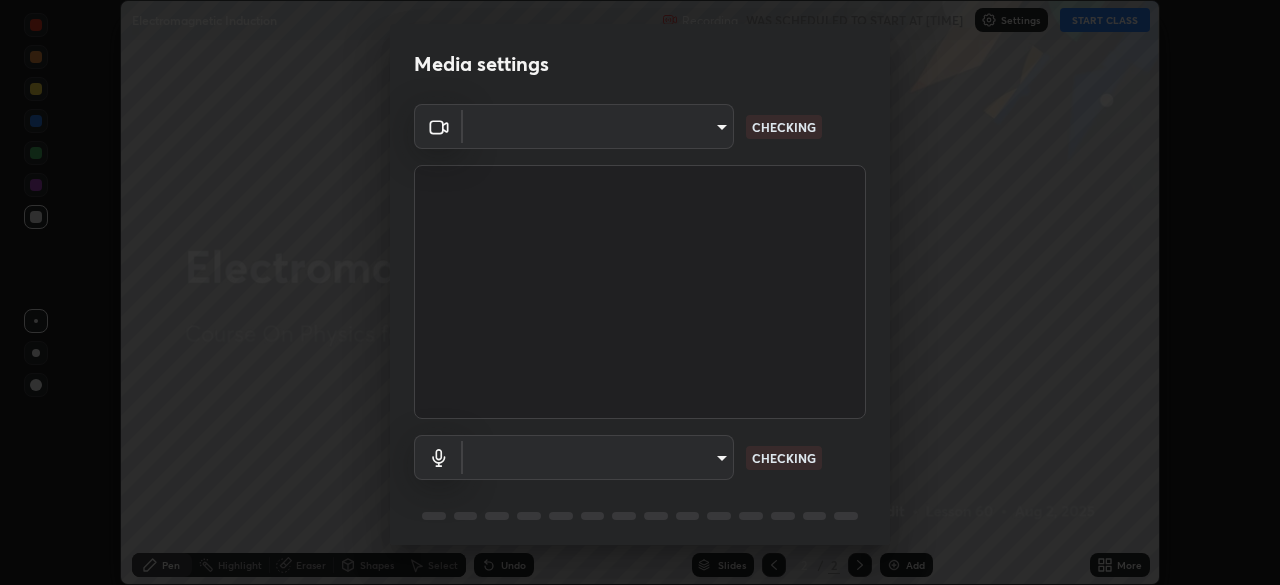 type on "f7a3972b1aa4ccc2bb278f1e0e3147348a18408e8ce32c2dd239d99c5c07823a" 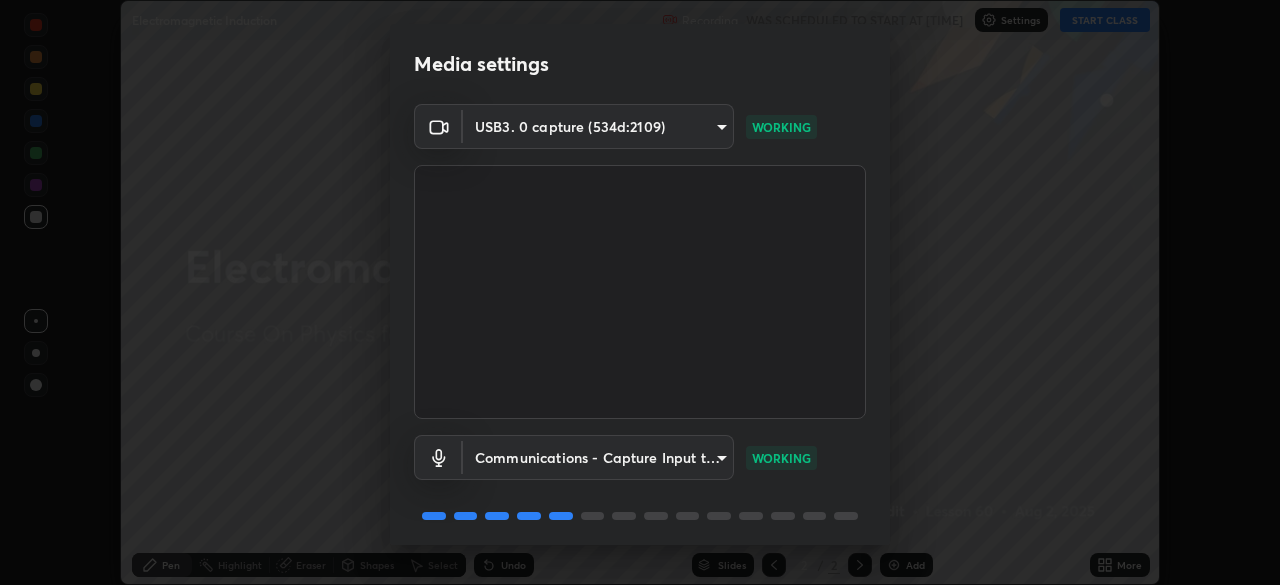 scroll, scrollTop: 71, scrollLeft: 0, axis: vertical 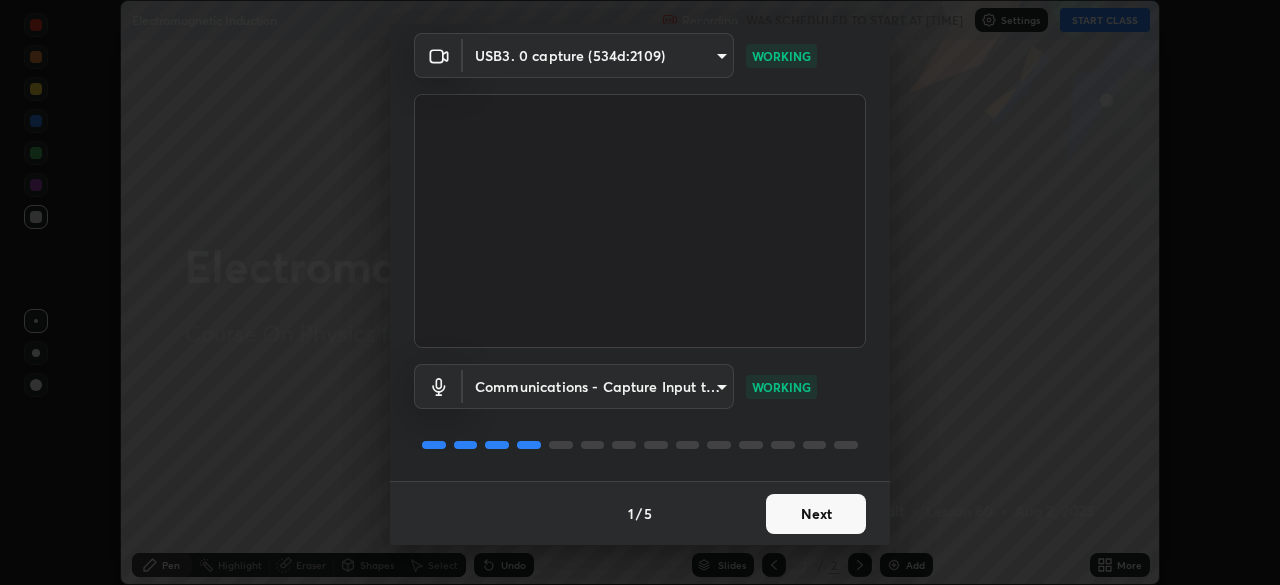 click on "Next" at bounding box center (816, 514) 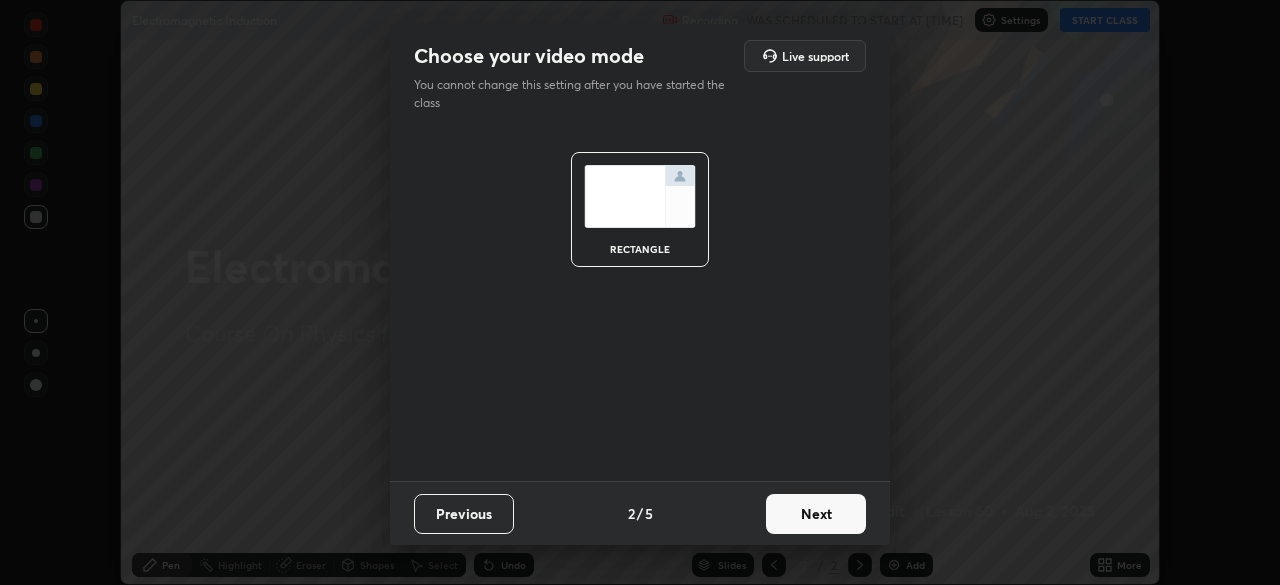 scroll, scrollTop: 0, scrollLeft: 0, axis: both 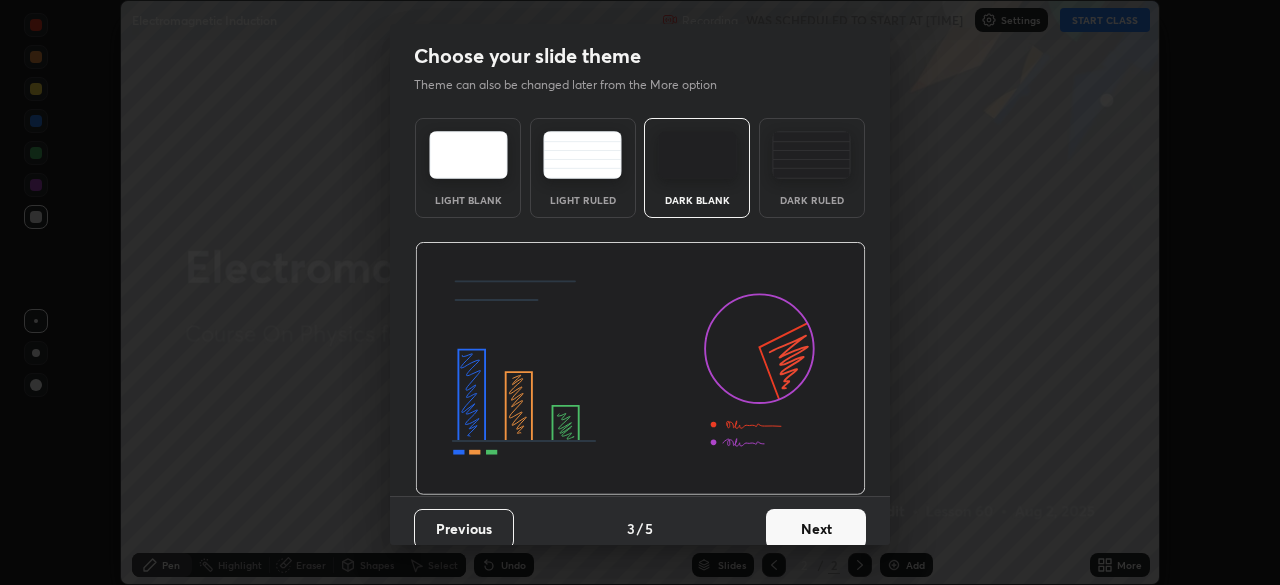 click on "Next" at bounding box center (816, 529) 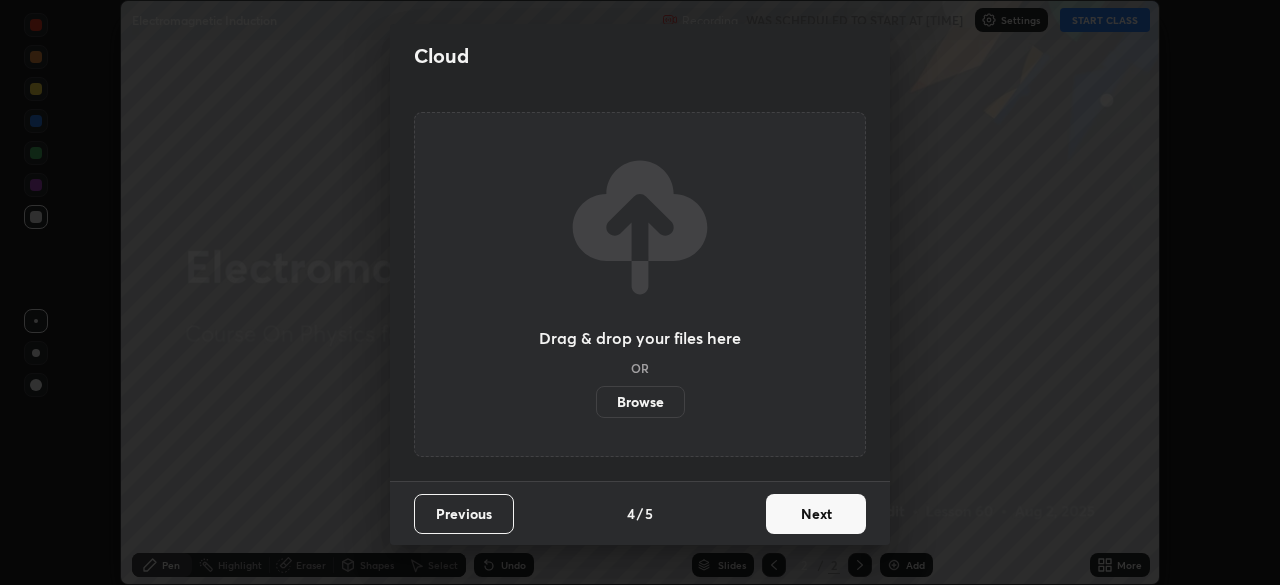 click on "Next" at bounding box center (816, 514) 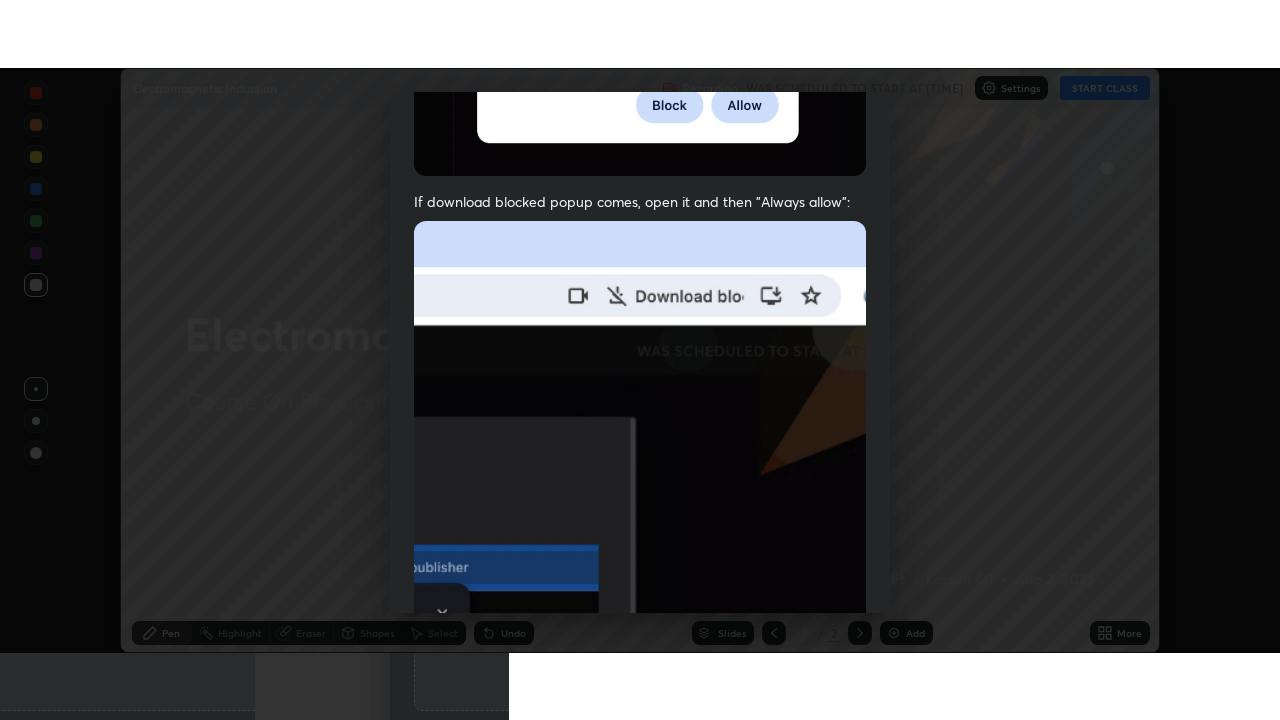 scroll, scrollTop: 479, scrollLeft: 0, axis: vertical 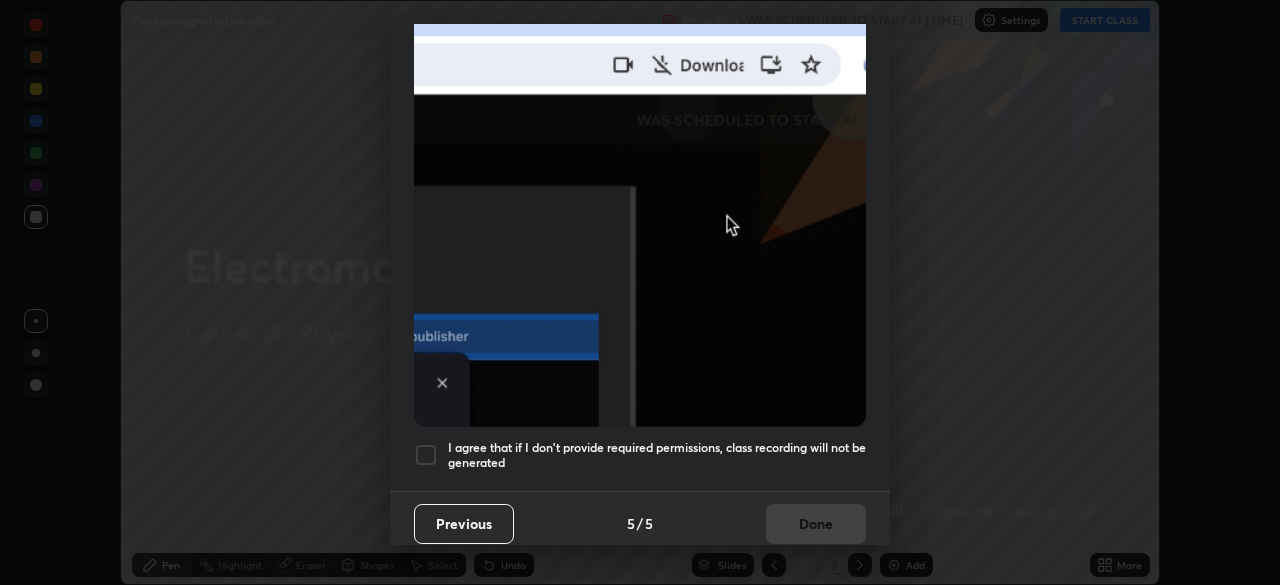 click at bounding box center [426, 455] 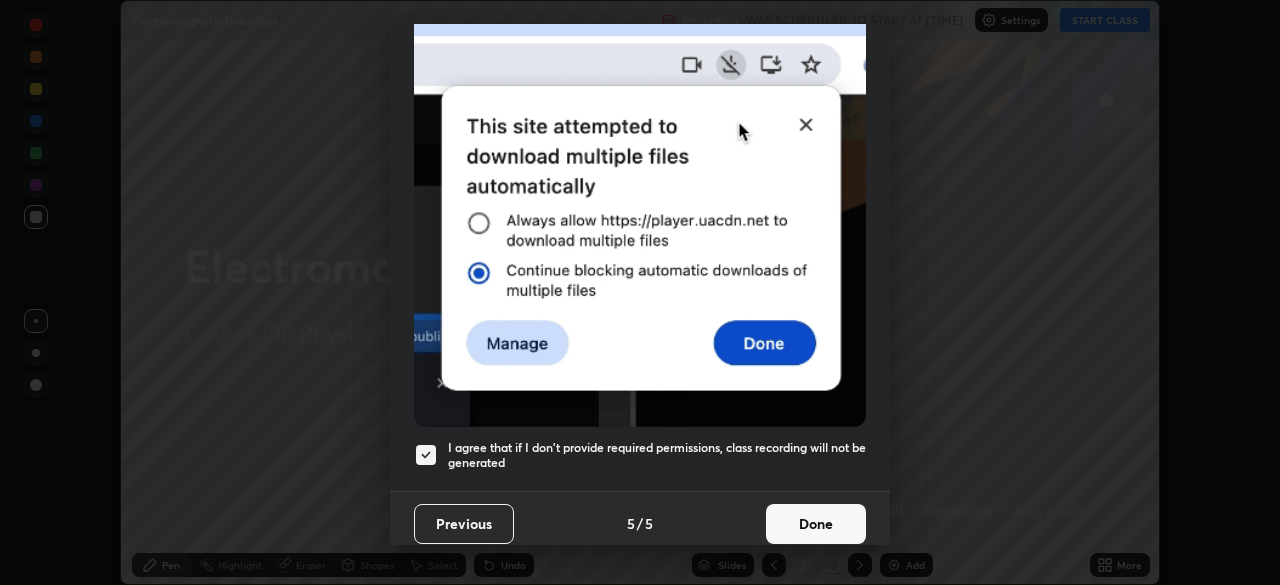 click on "Done" at bounding box center (816, 524) 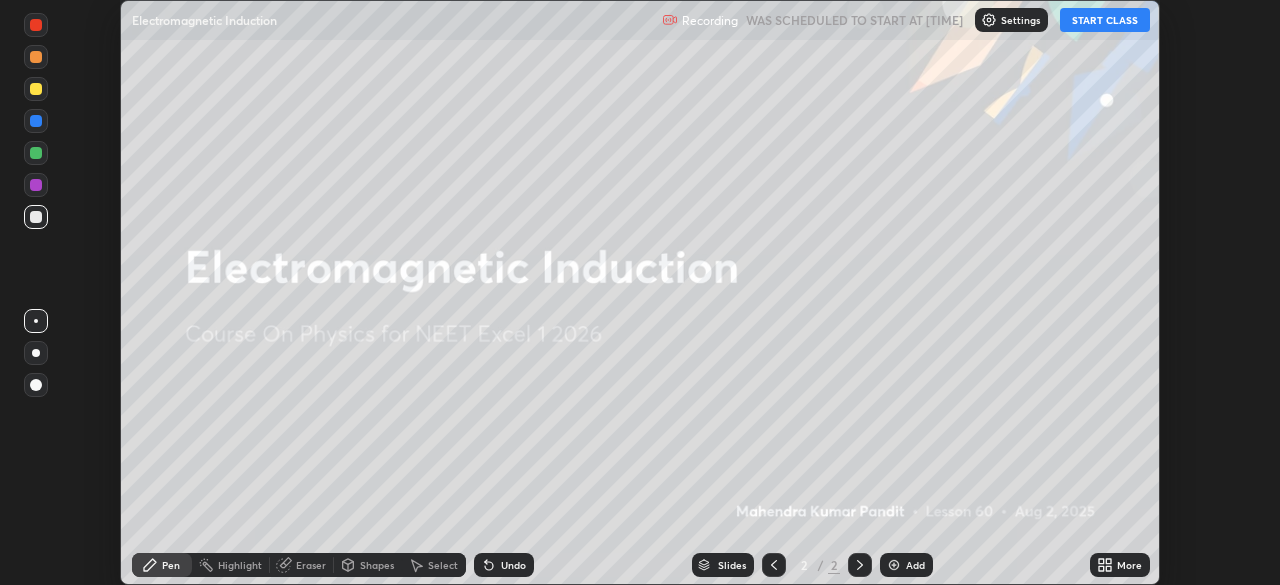 click on "START CLASS" at bounding box center (1105, 20) 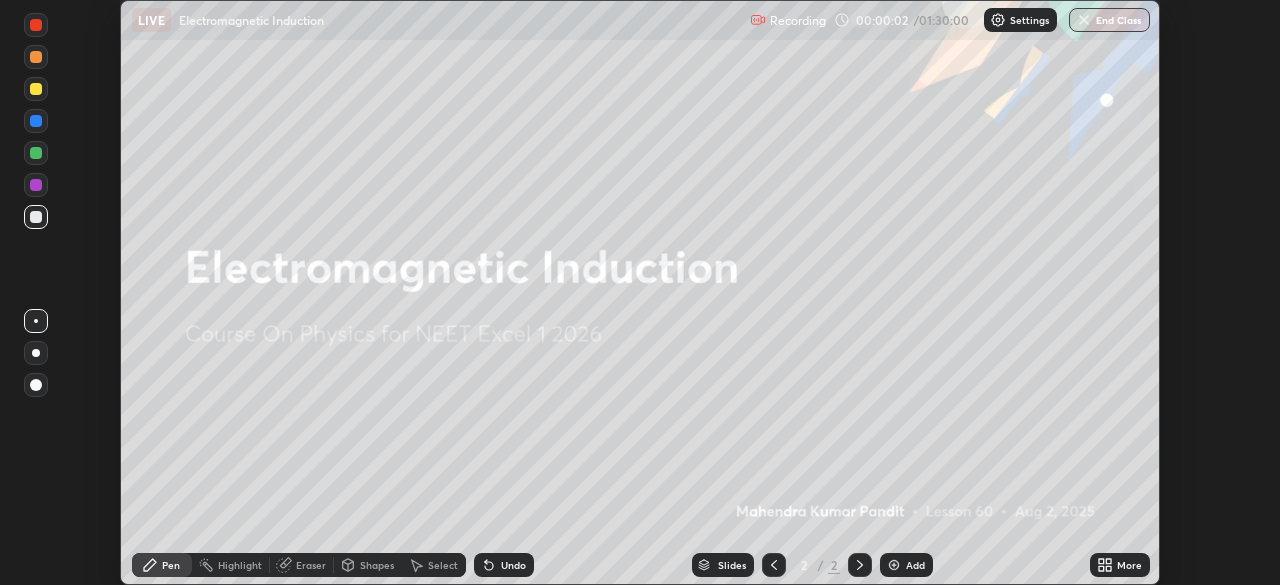 click 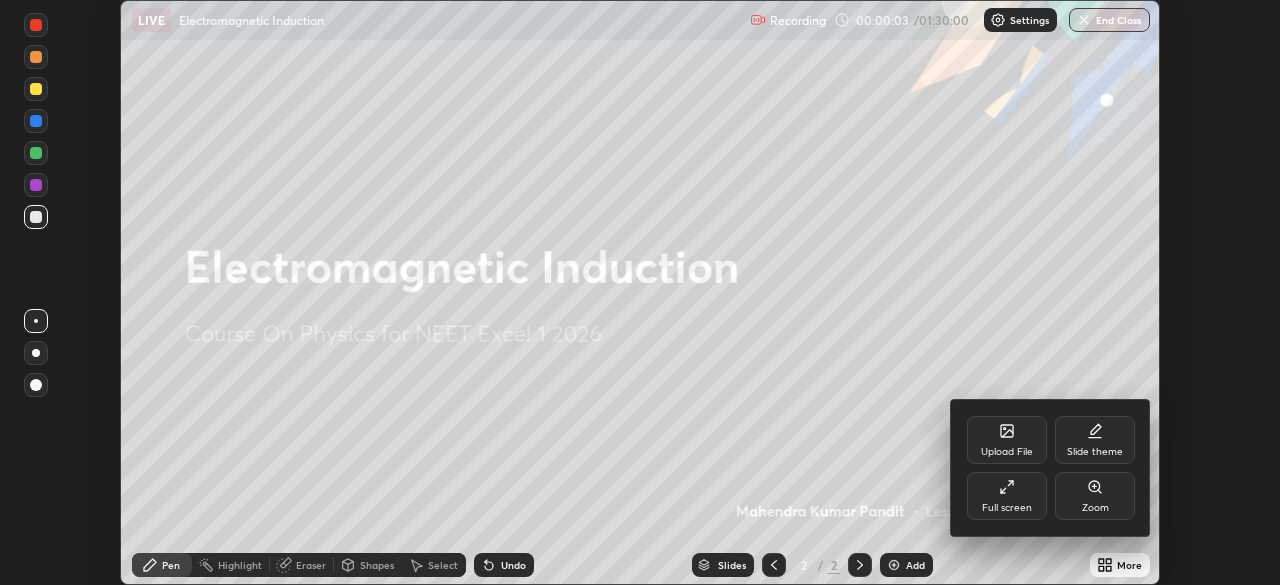 click on "Full screen" at bounding box center [1007, 496] 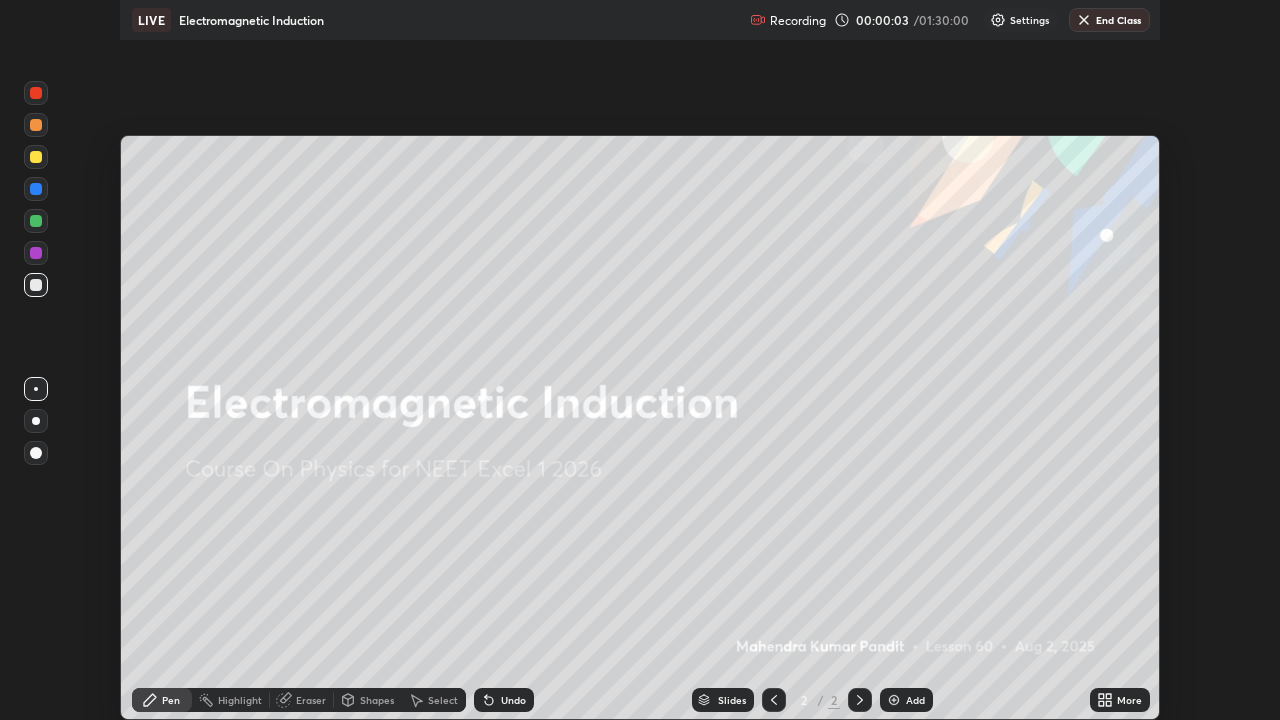 scroll, scrollTop: 99280, scrollLeft: 98720, axis: both 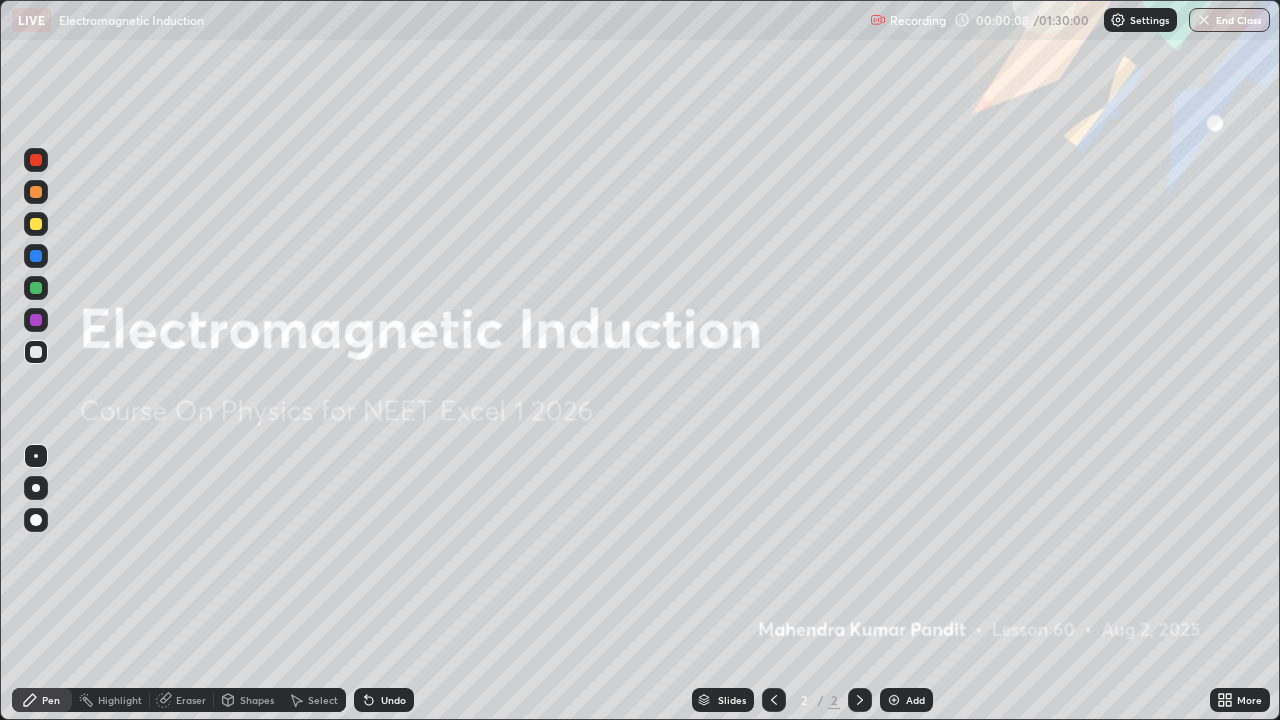click on "Add" at bounding box center [915, 700] 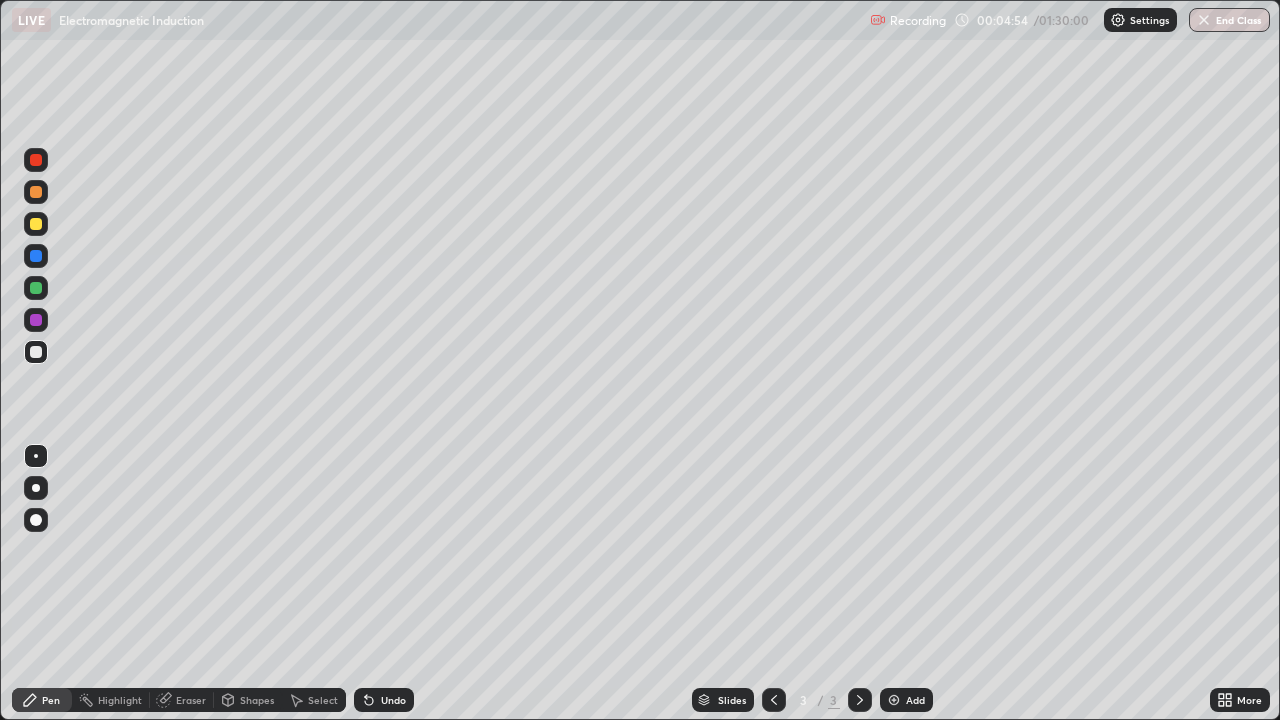 click on "Undo" at bounding box center [393, 700] 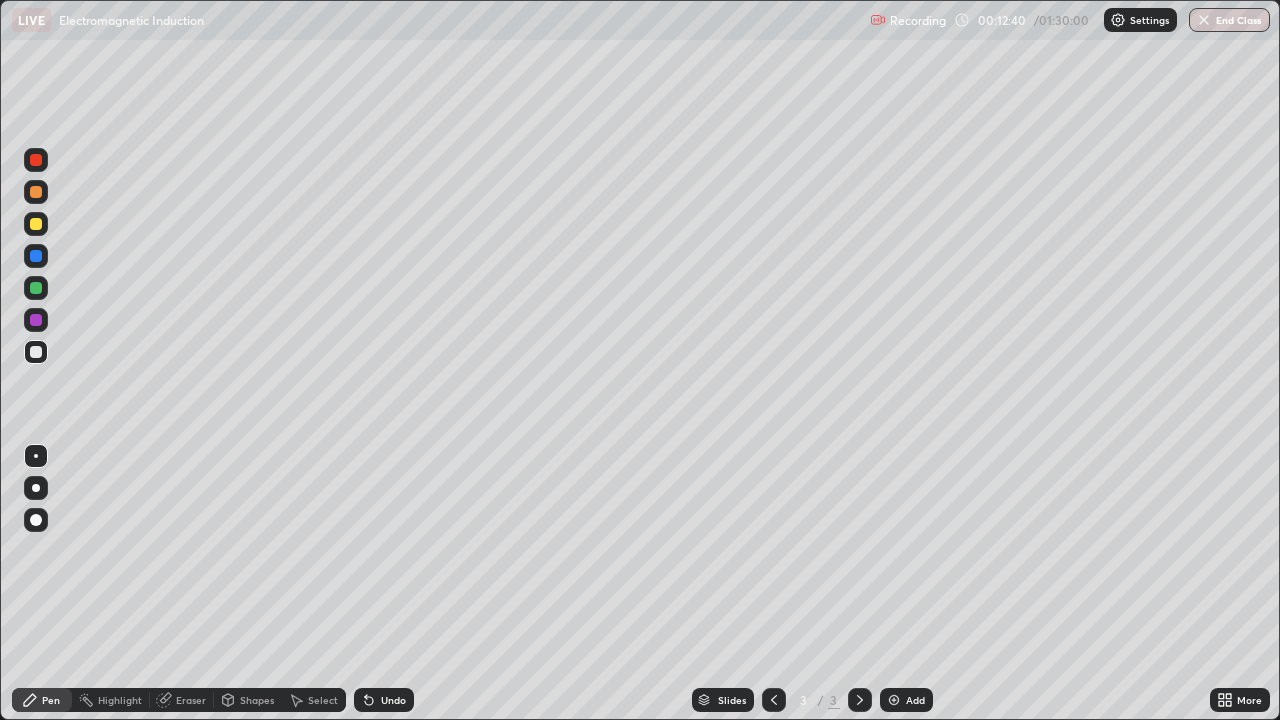 click at bounding box center [894, 700] 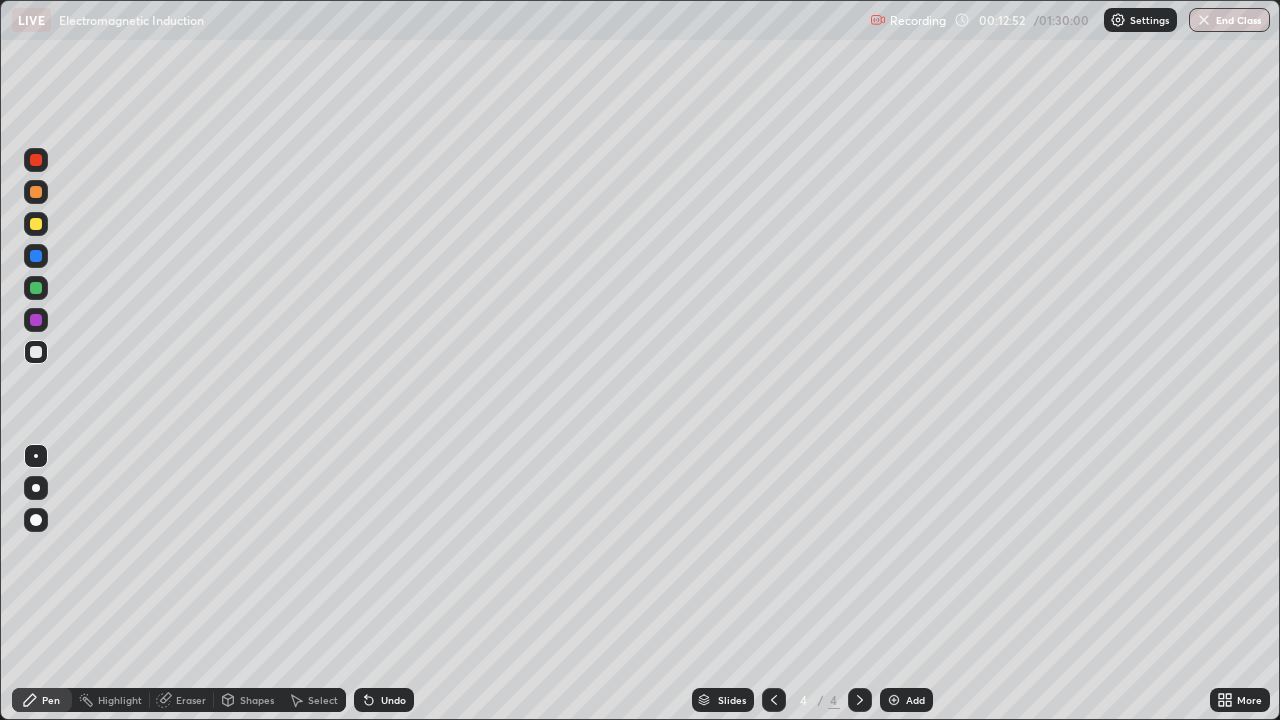 click on "Eraser" at bounding box center [191, 700] 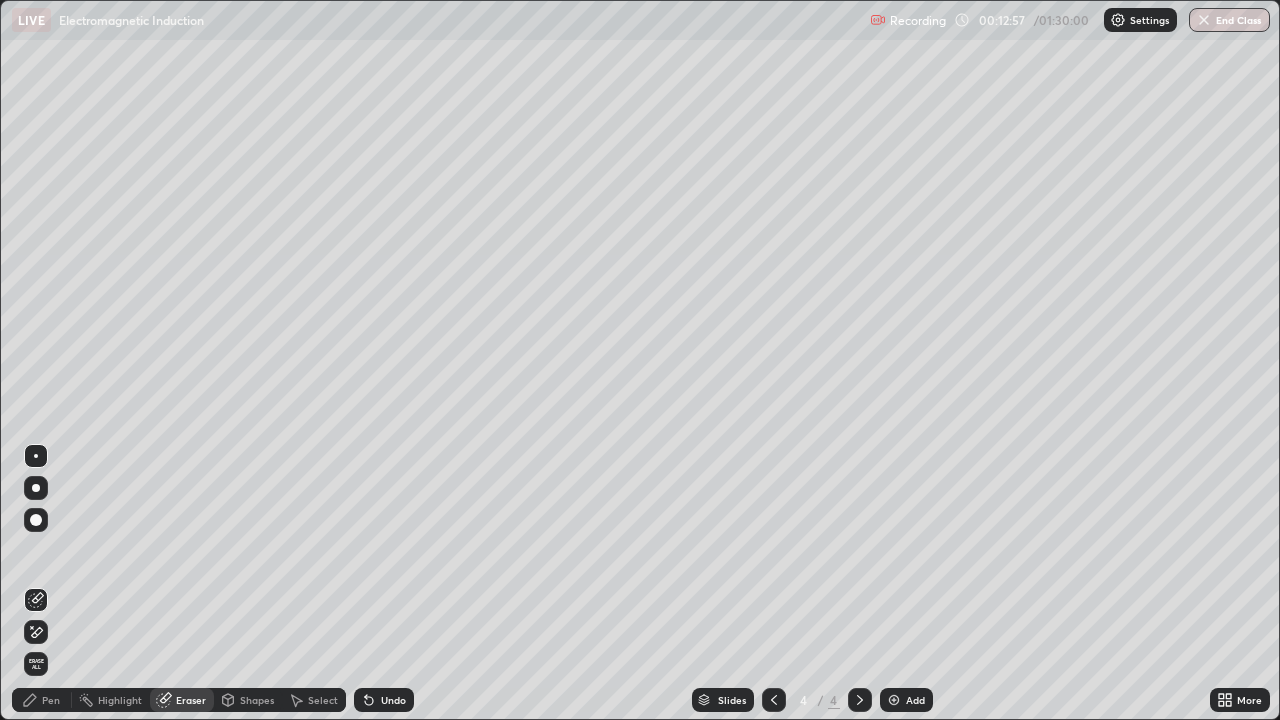 click on "Pen" at bounding box center [51, 700] 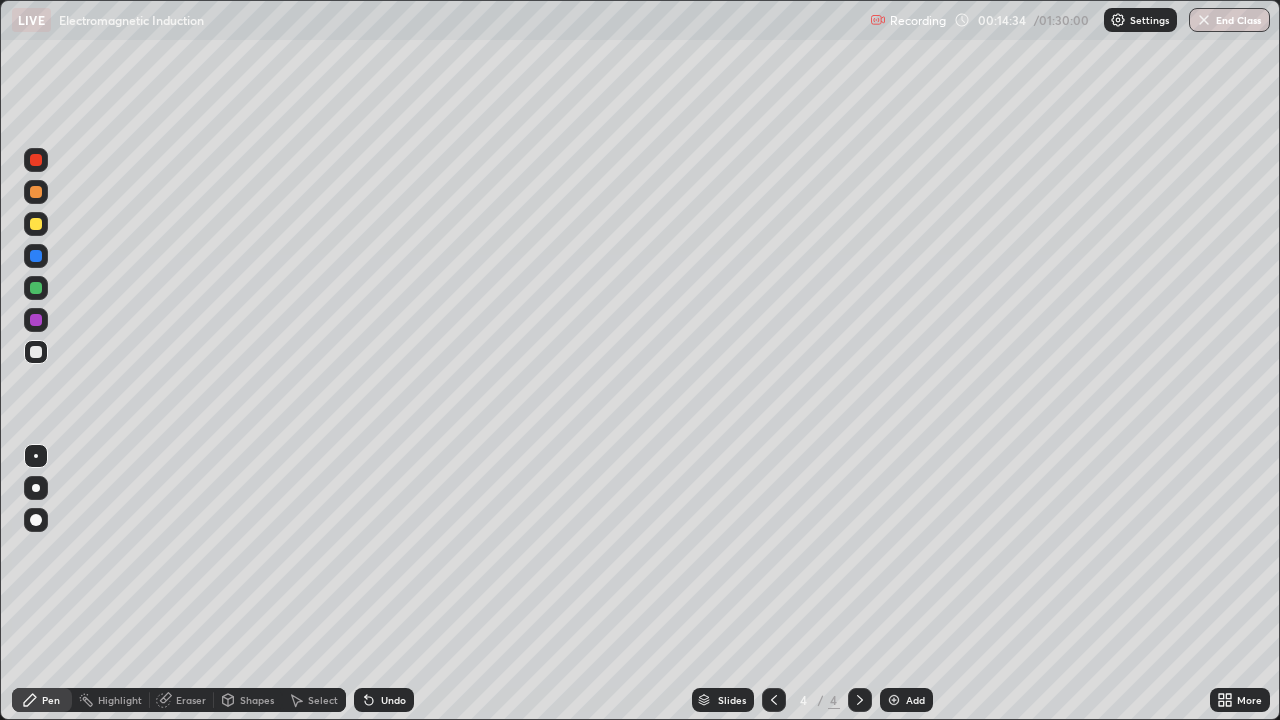 click on "Eraser" at bounding box center (191, 700) 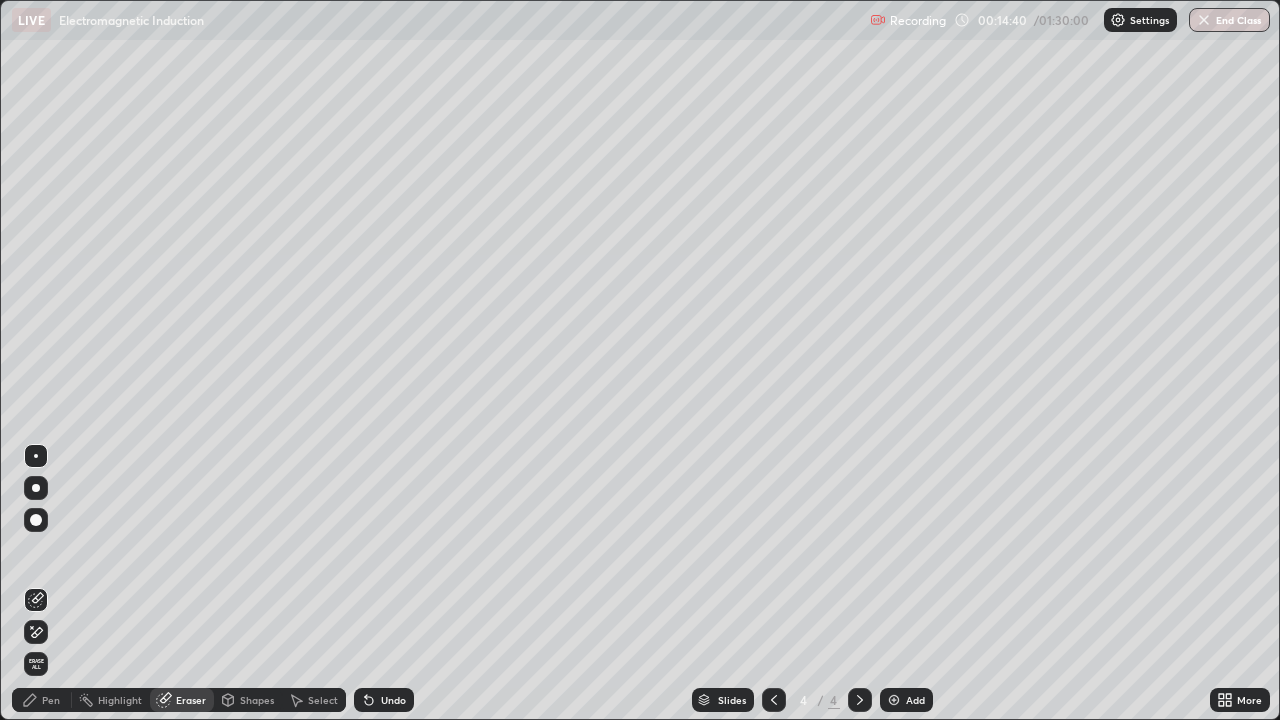 click on "Pen" at bounding box center [51, 700] 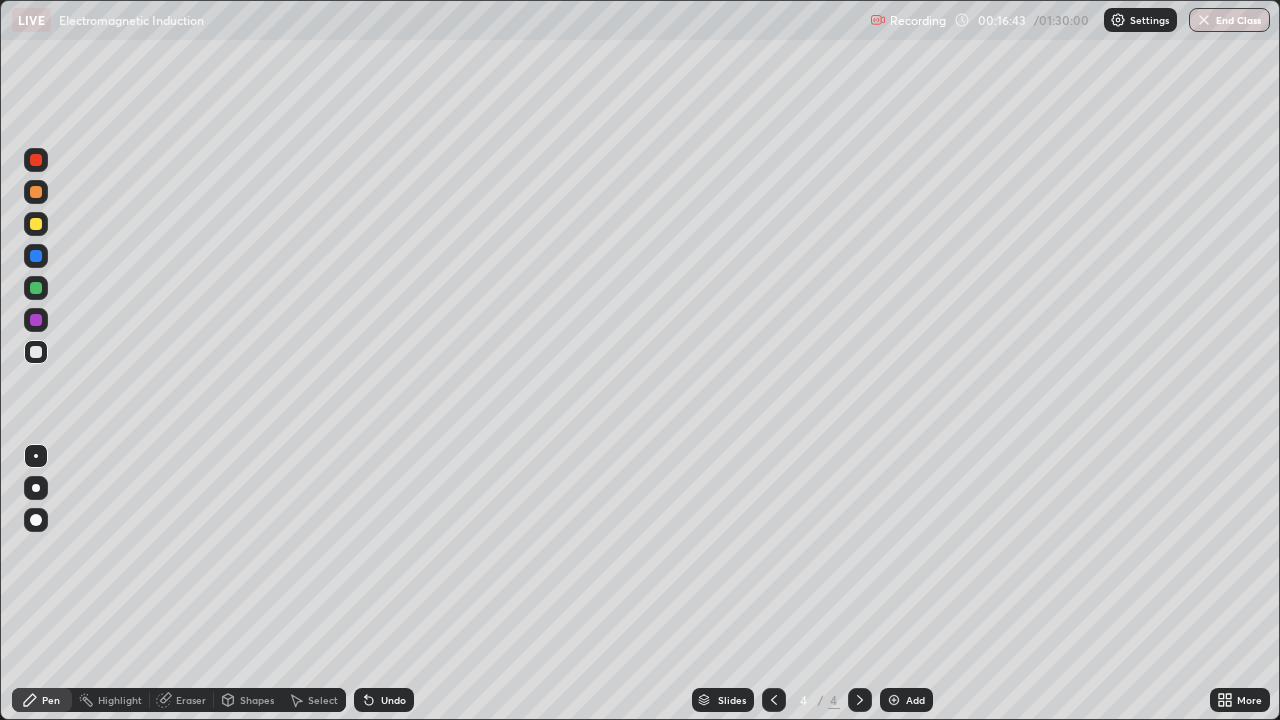click on "Eraser" at bounding box center [182, 700] 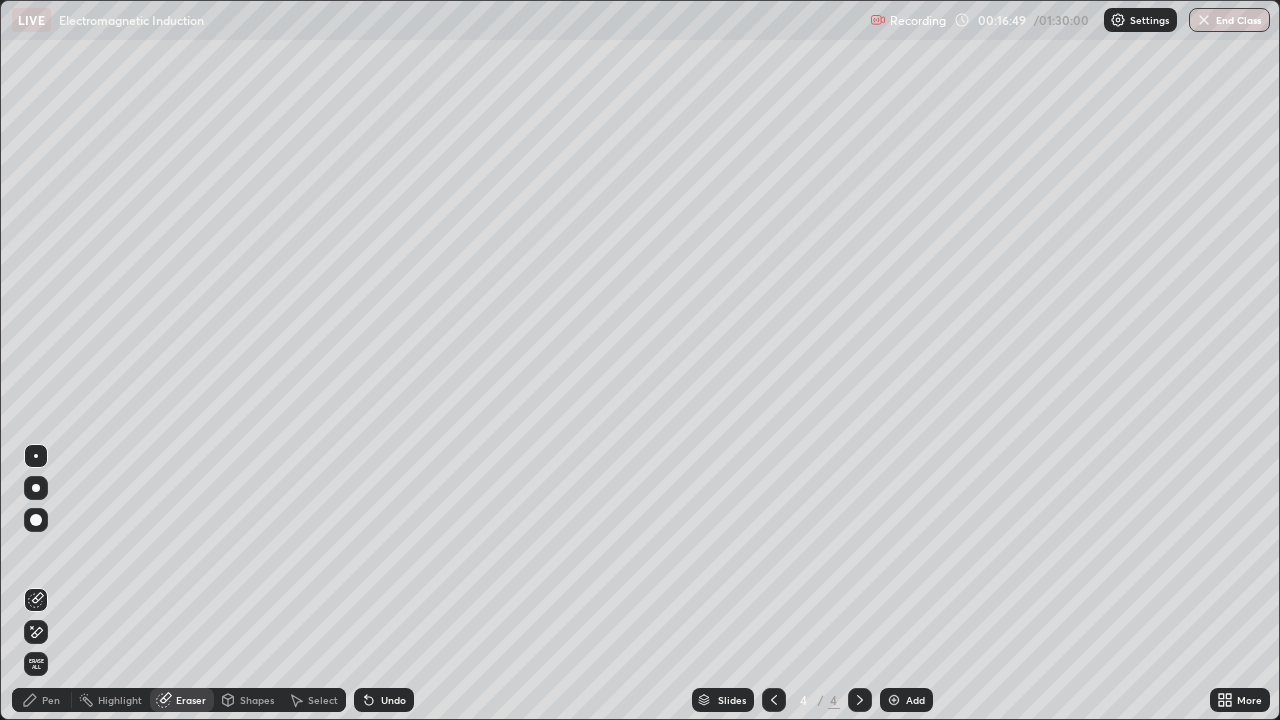 click on "Pen" at bounding box center [51, 700] 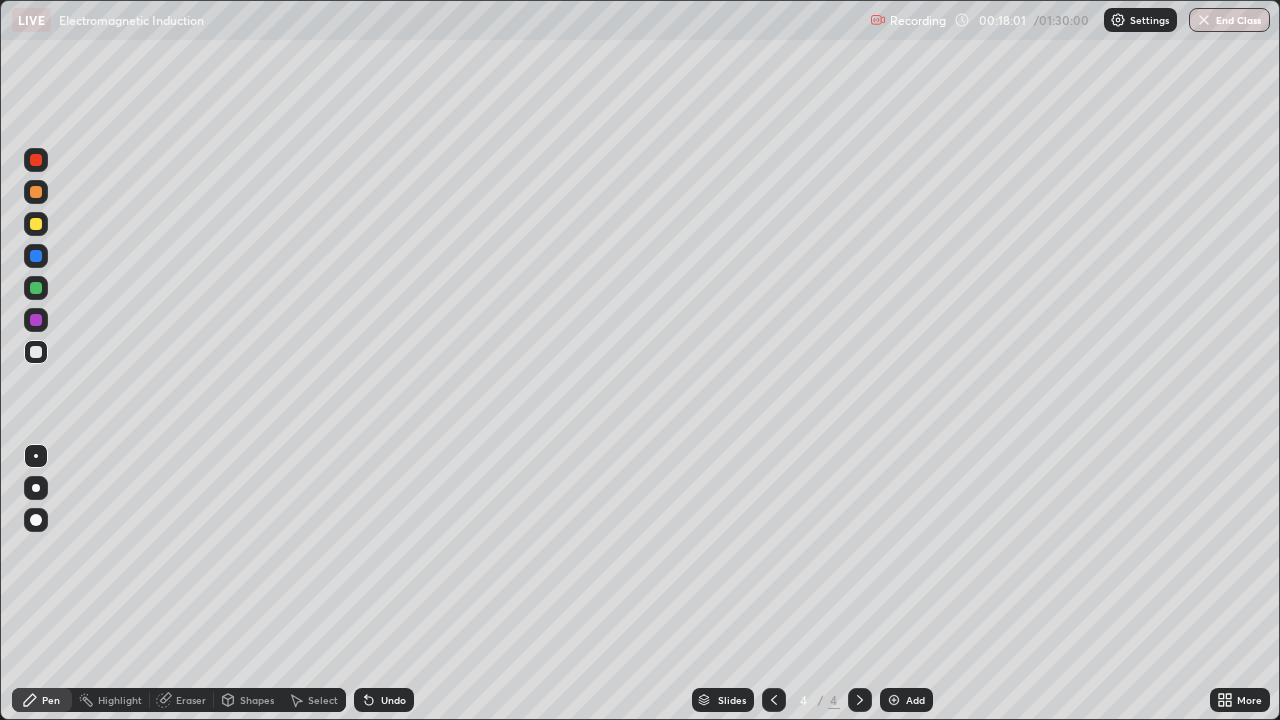 click 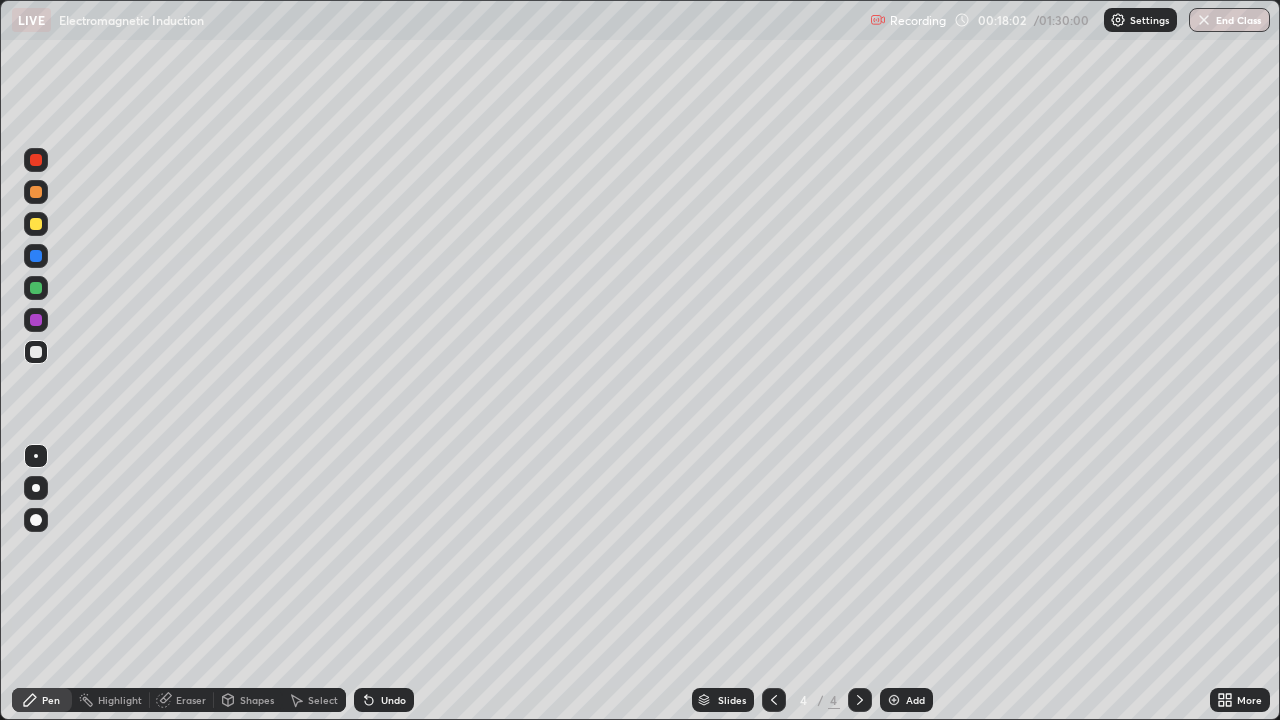 click 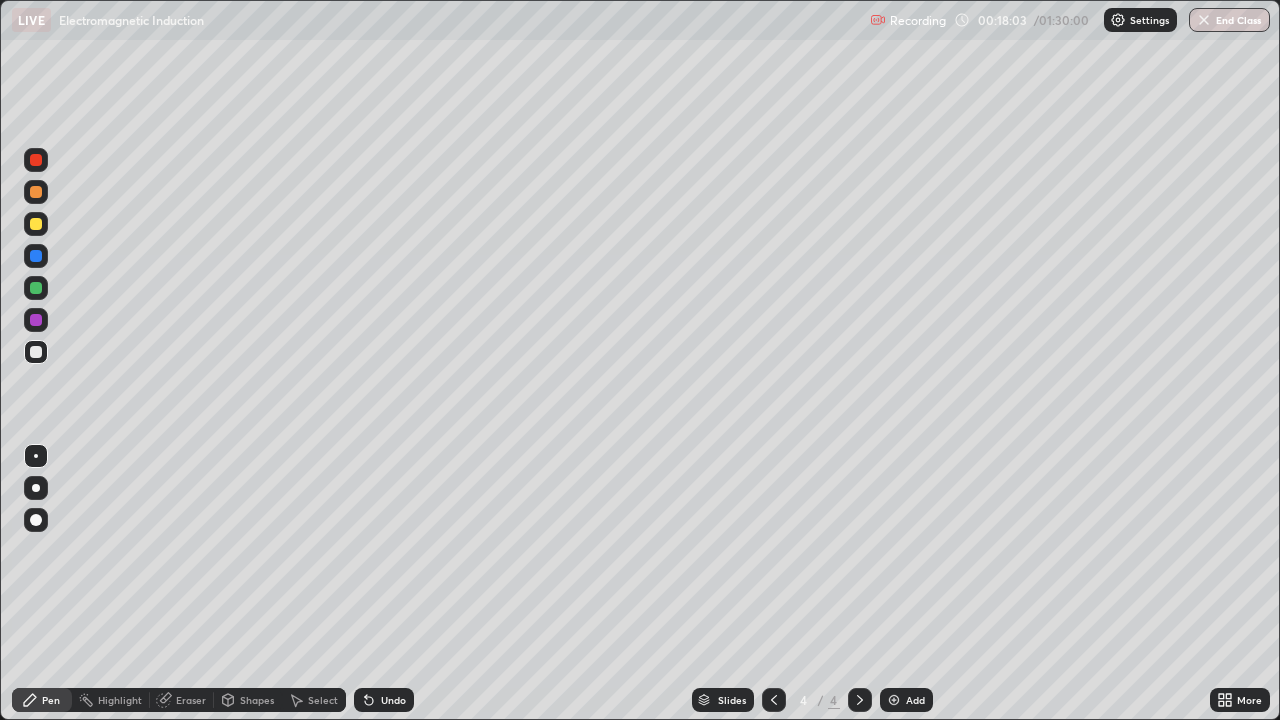 click 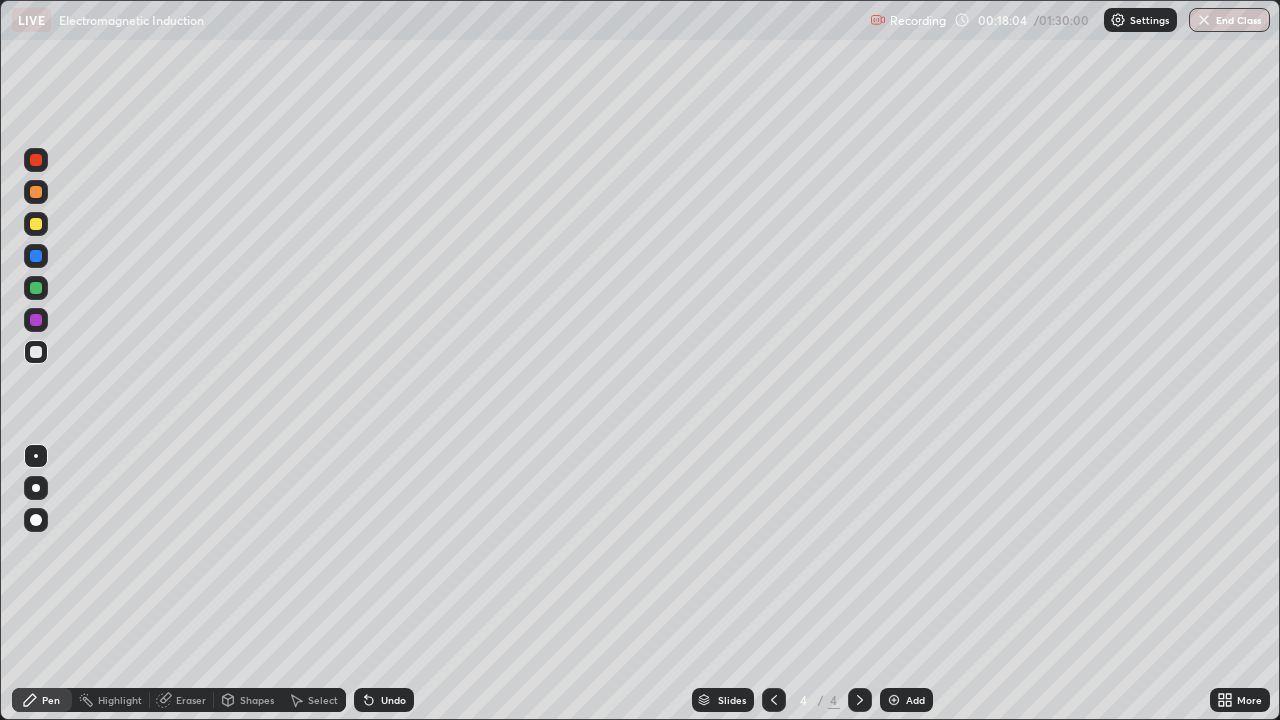 click 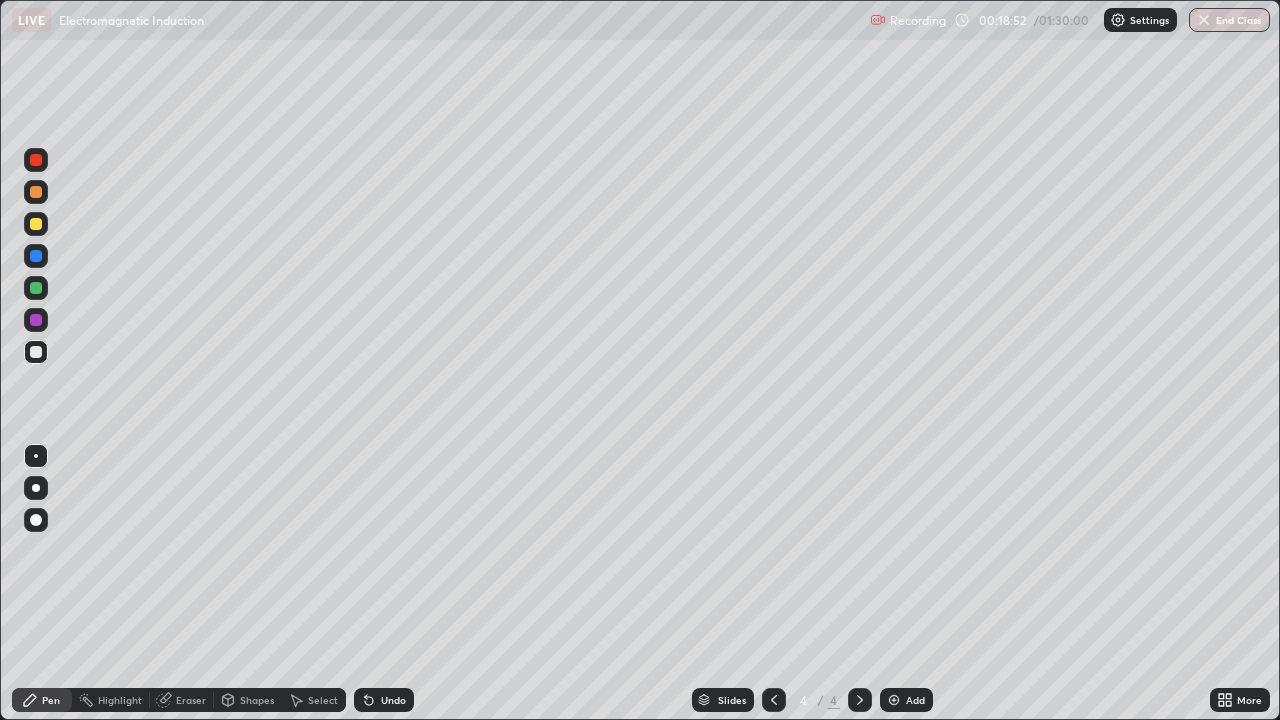 click on "Eraser" at bounding box center [182, 700] 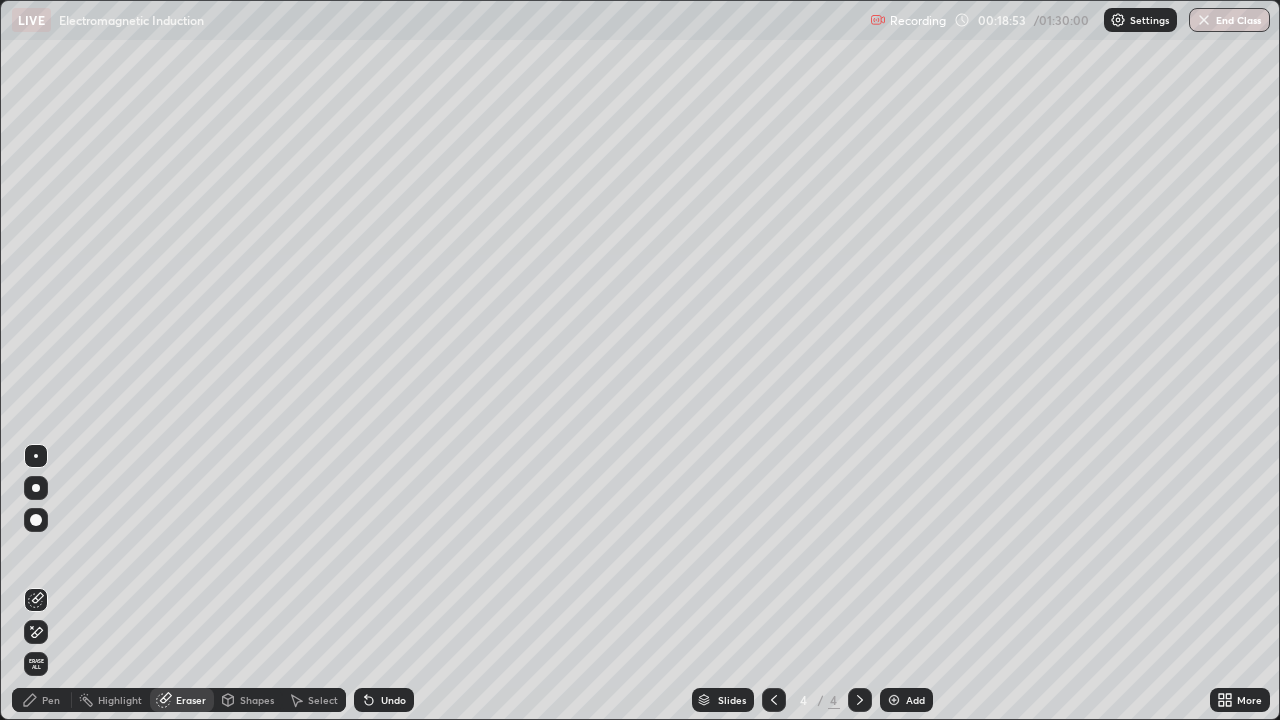 click on "Pen" at bounding box center [51, 700] 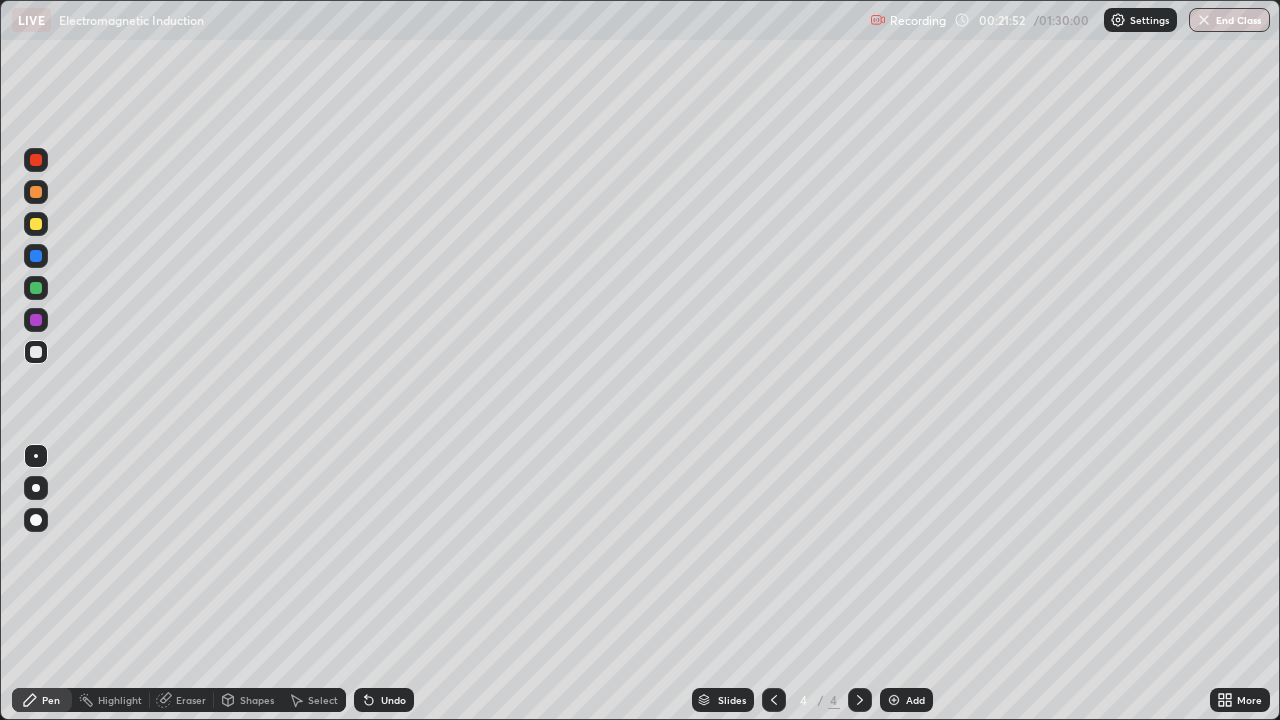 click 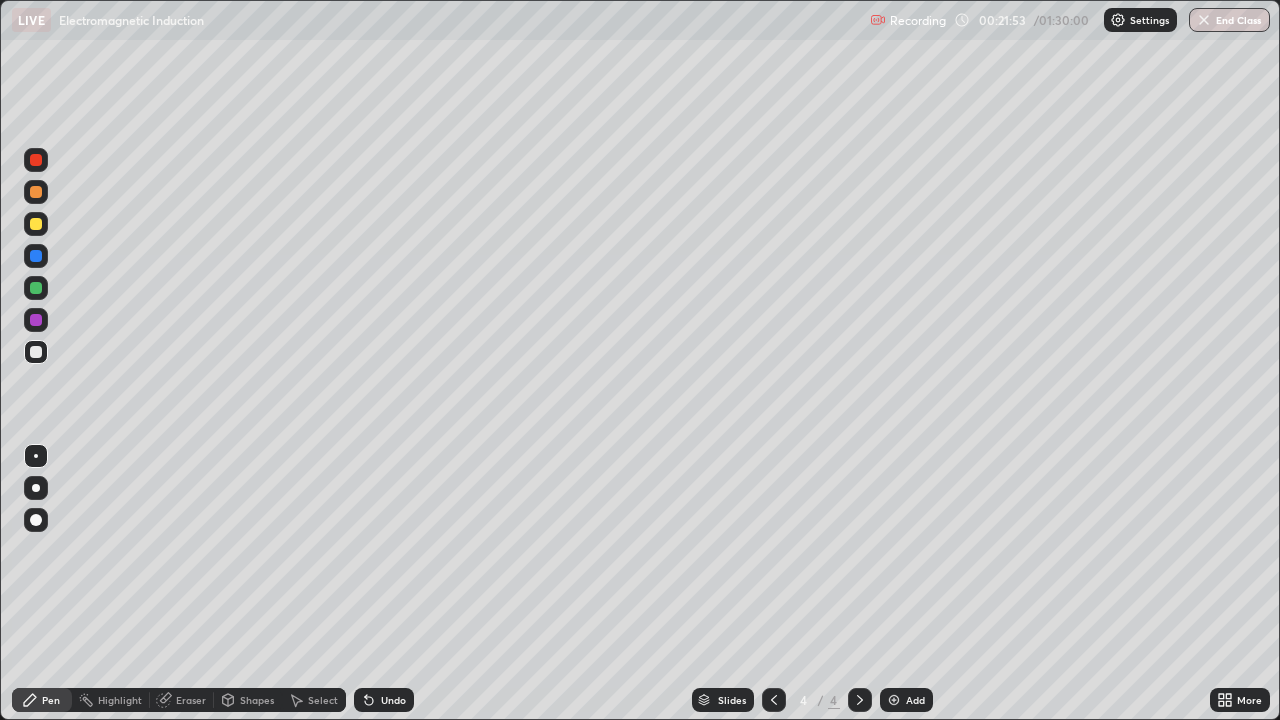 click 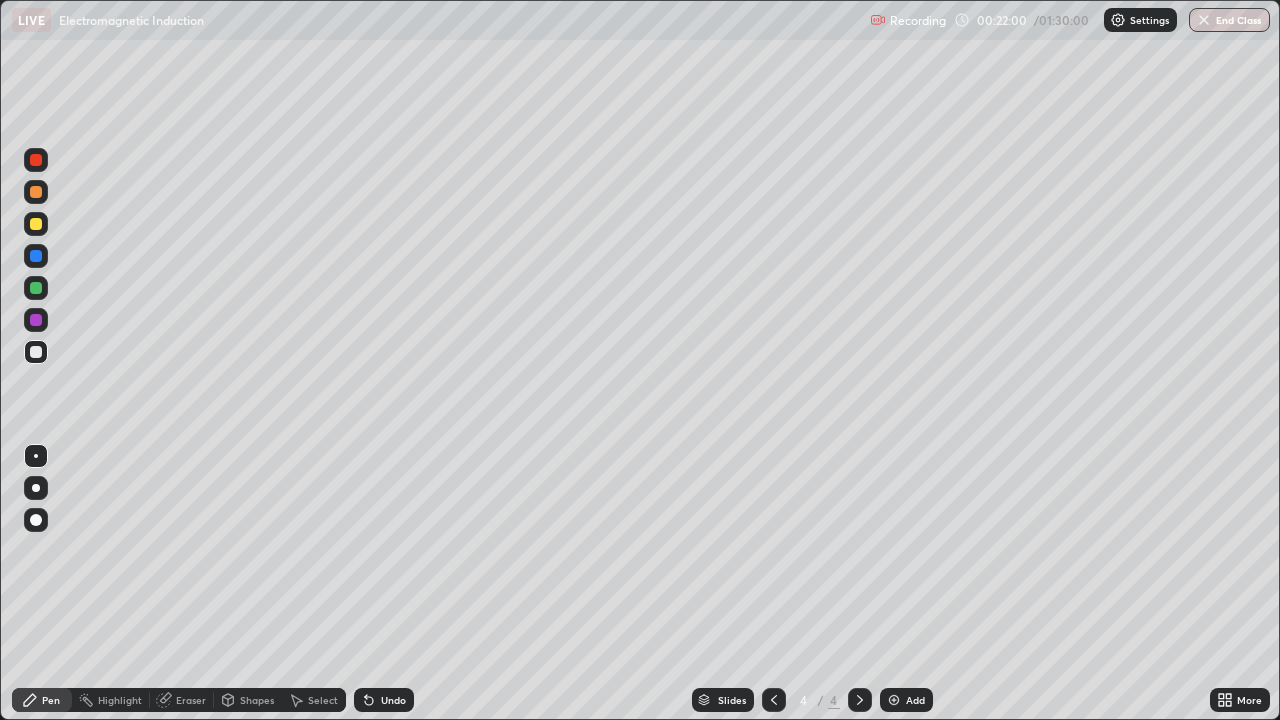 click 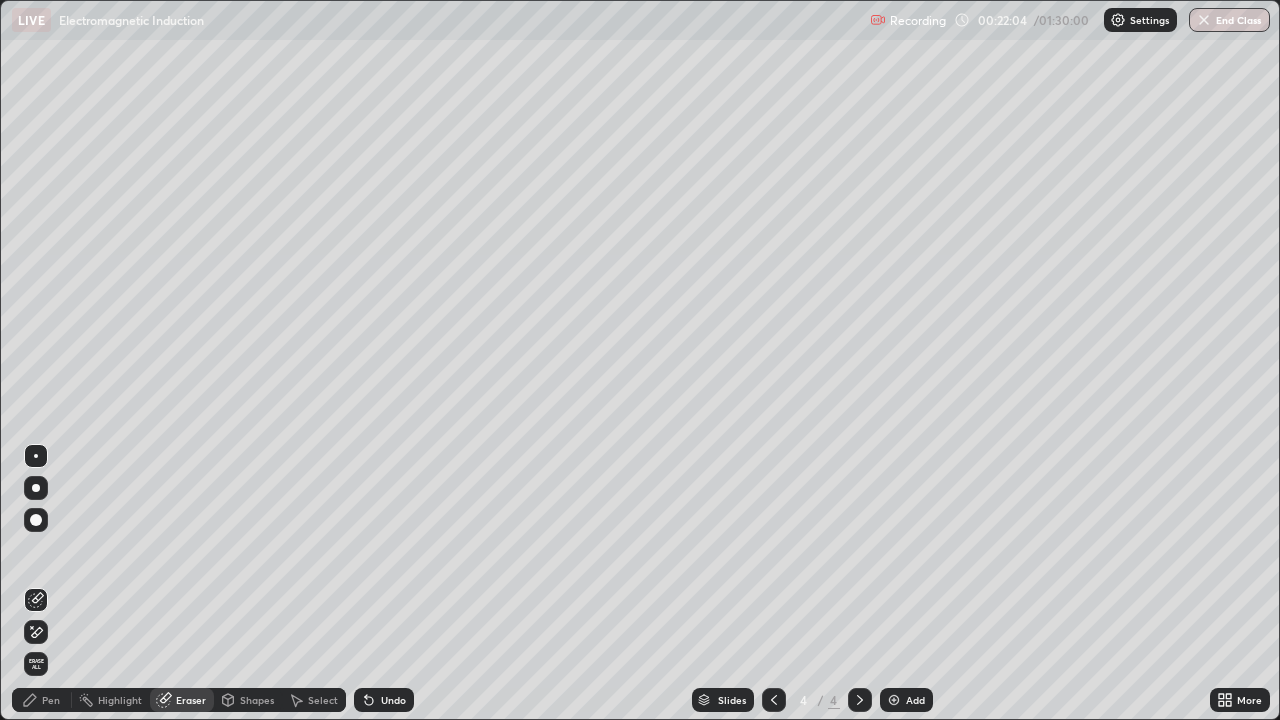 click on "Pen" at bounding box center [51, 700] 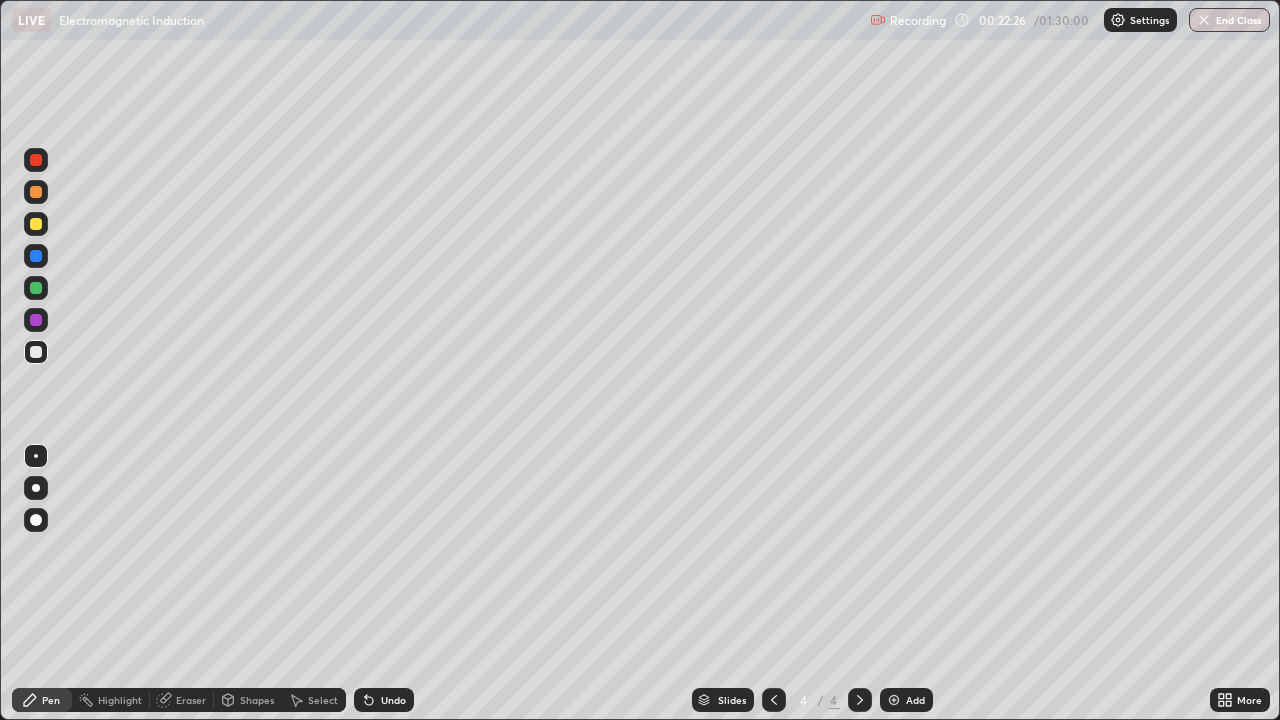 click on "Shapes" at bounding box center (248, 700) 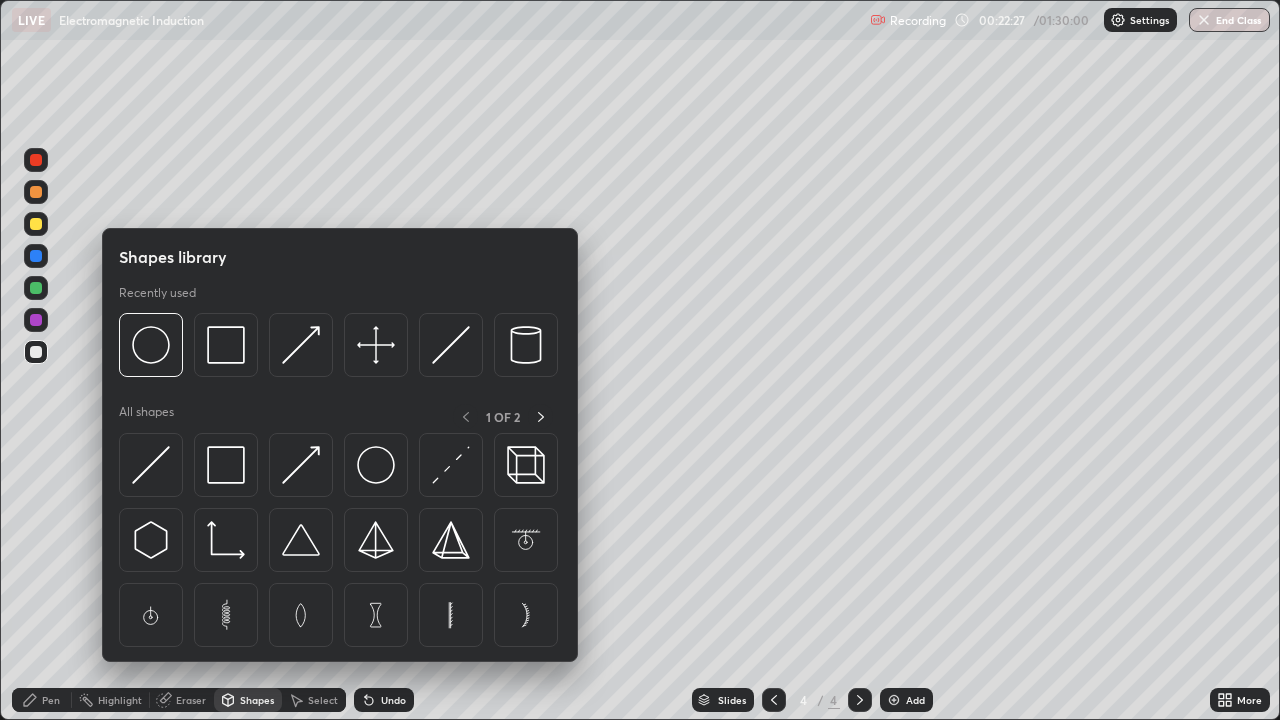 click on "Shapes" at bounding box center (248, 700) 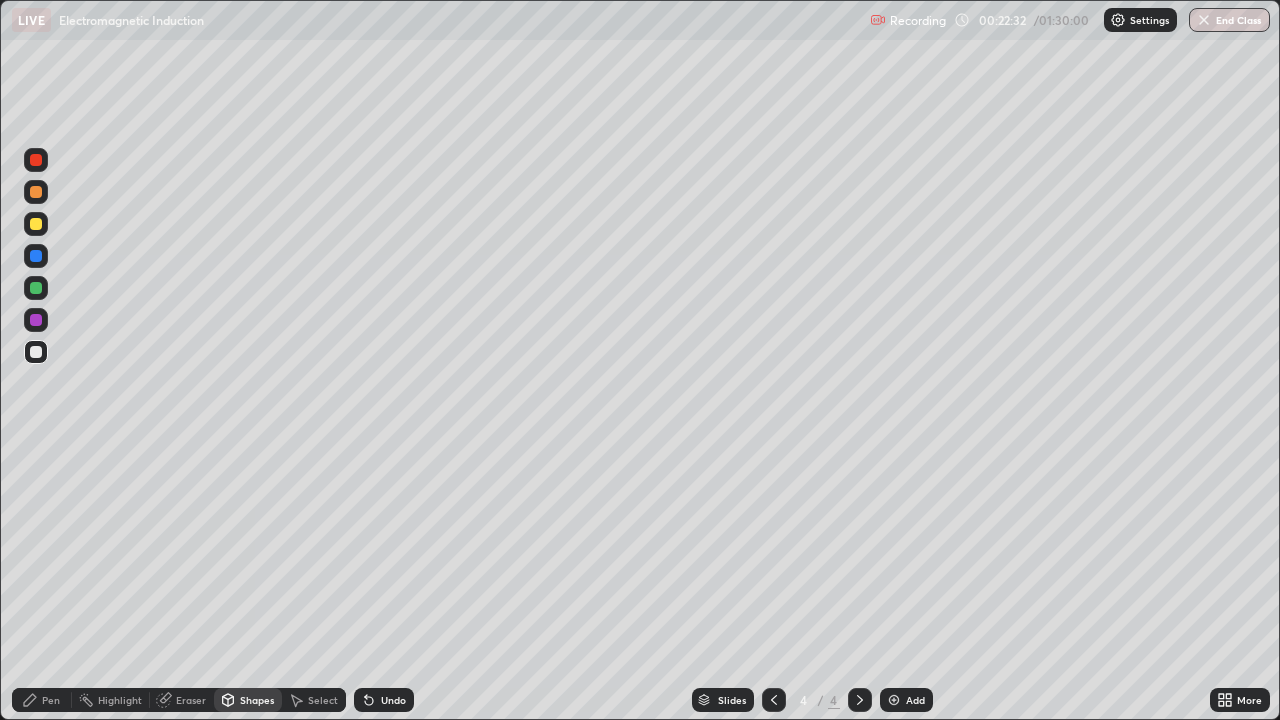 click 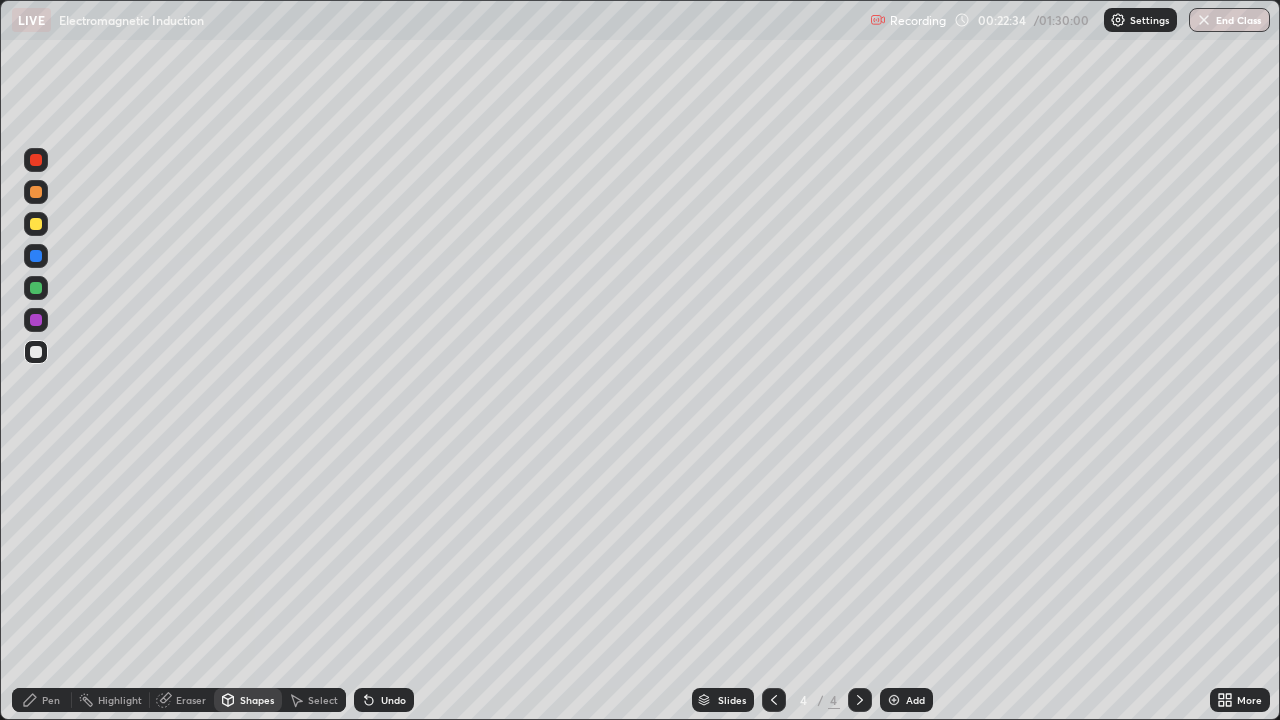 click 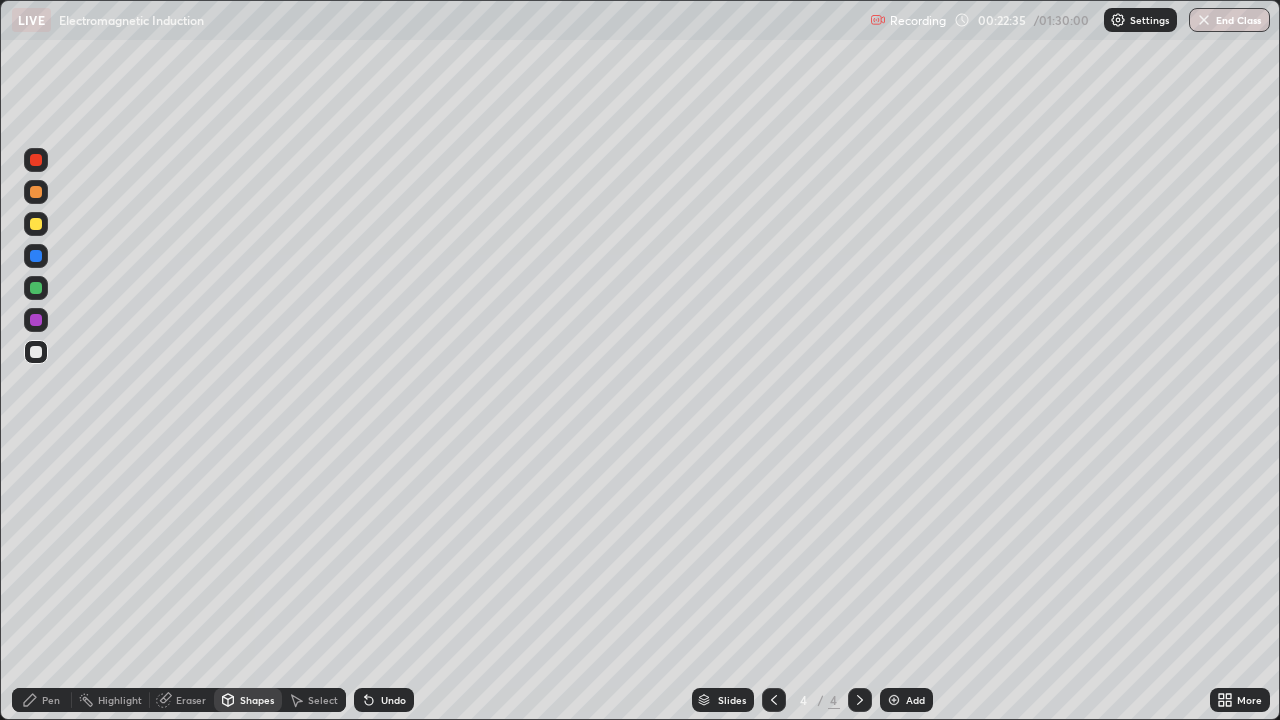 click 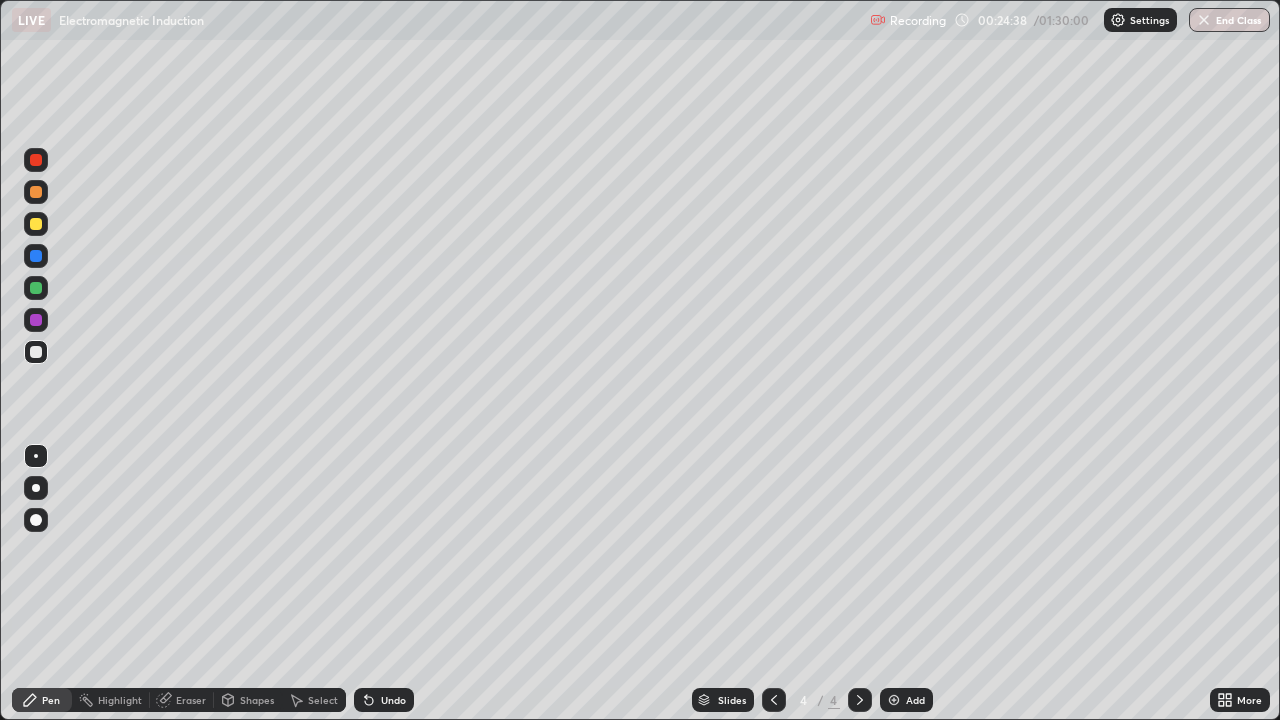 click on "Eraser" at bounding box center (191, 700) 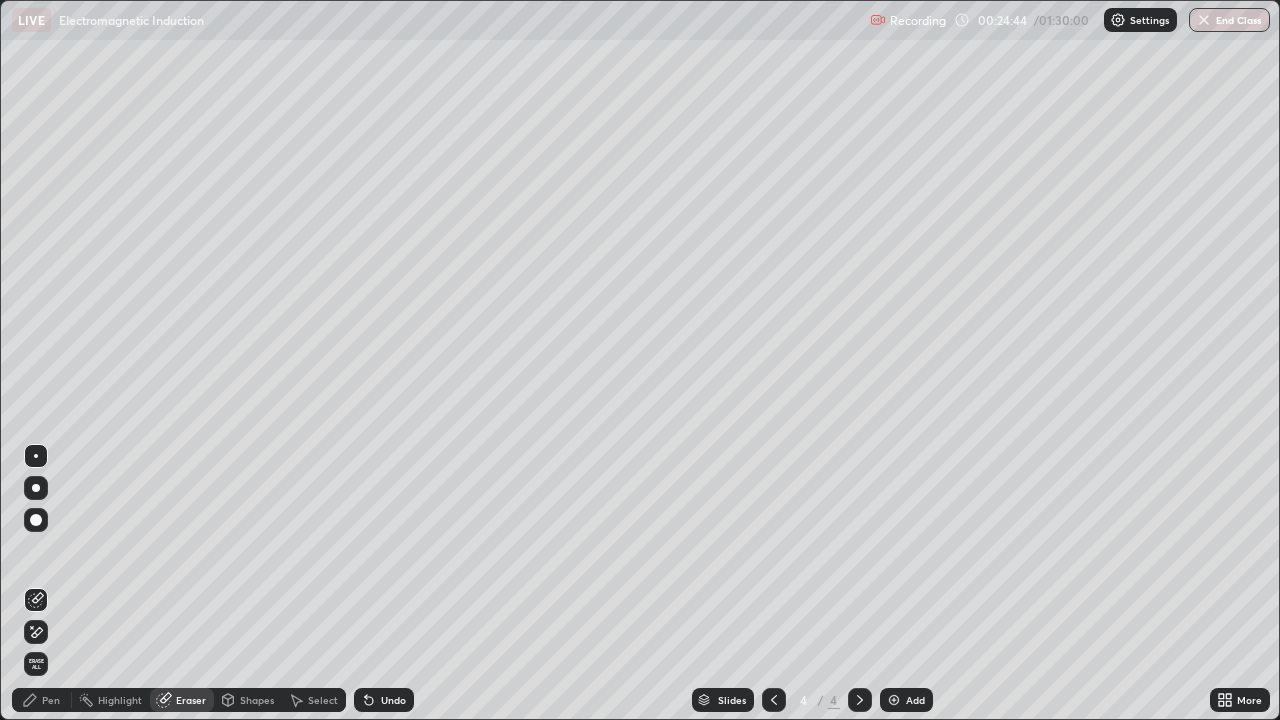 click on "Pen" at bounding box center [51, 700] 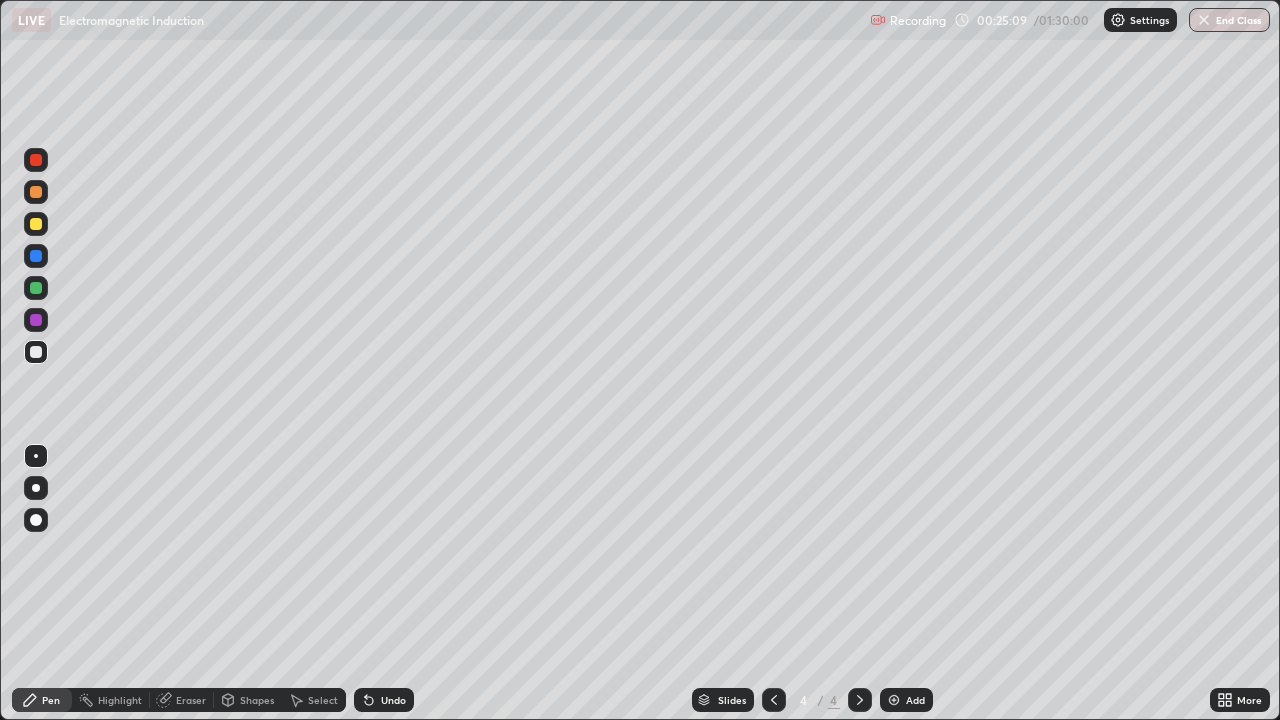 click on "Eraser" at bounding box center (191, 700) 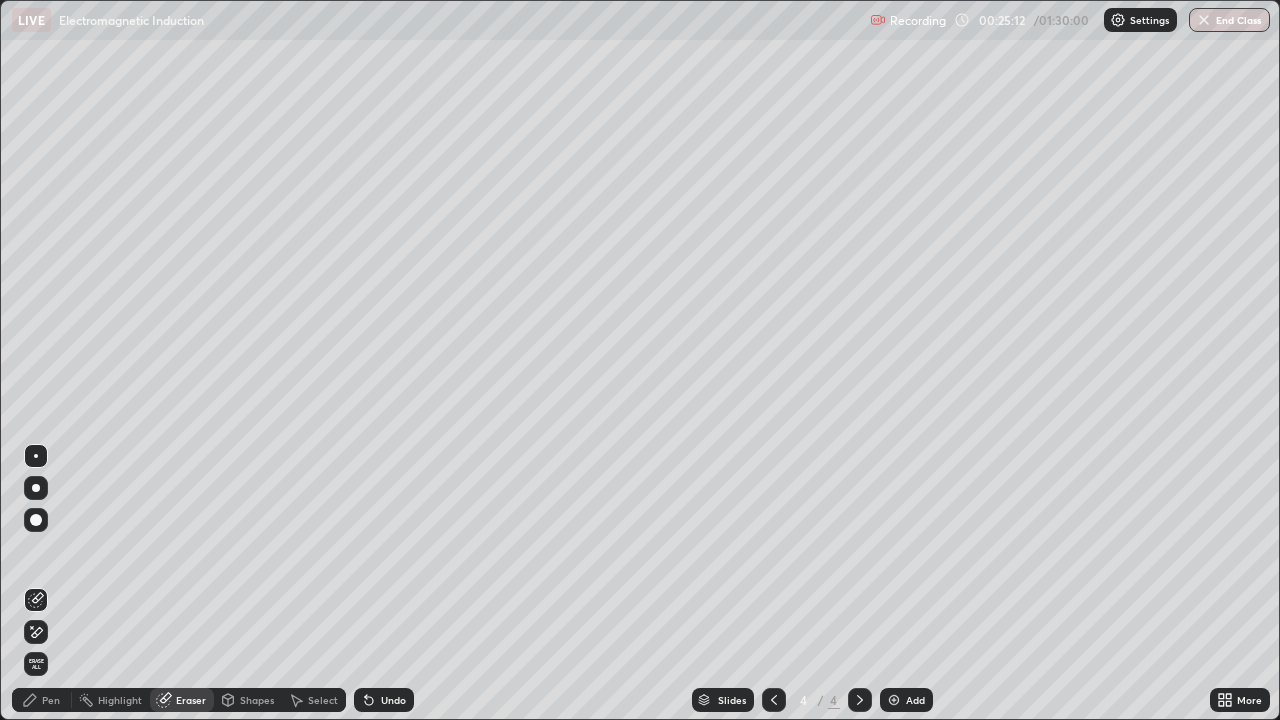 click at bounding box center [894, 700] 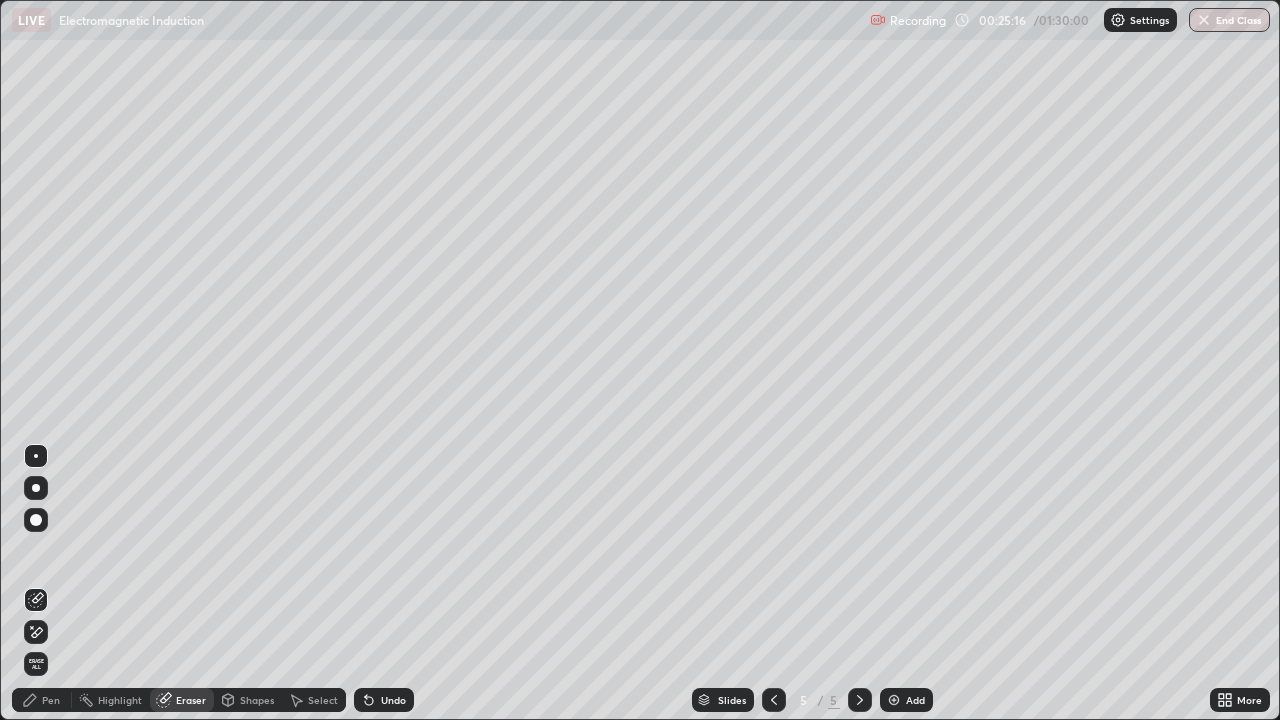click on "Pen" at bounding box center [51, 700] 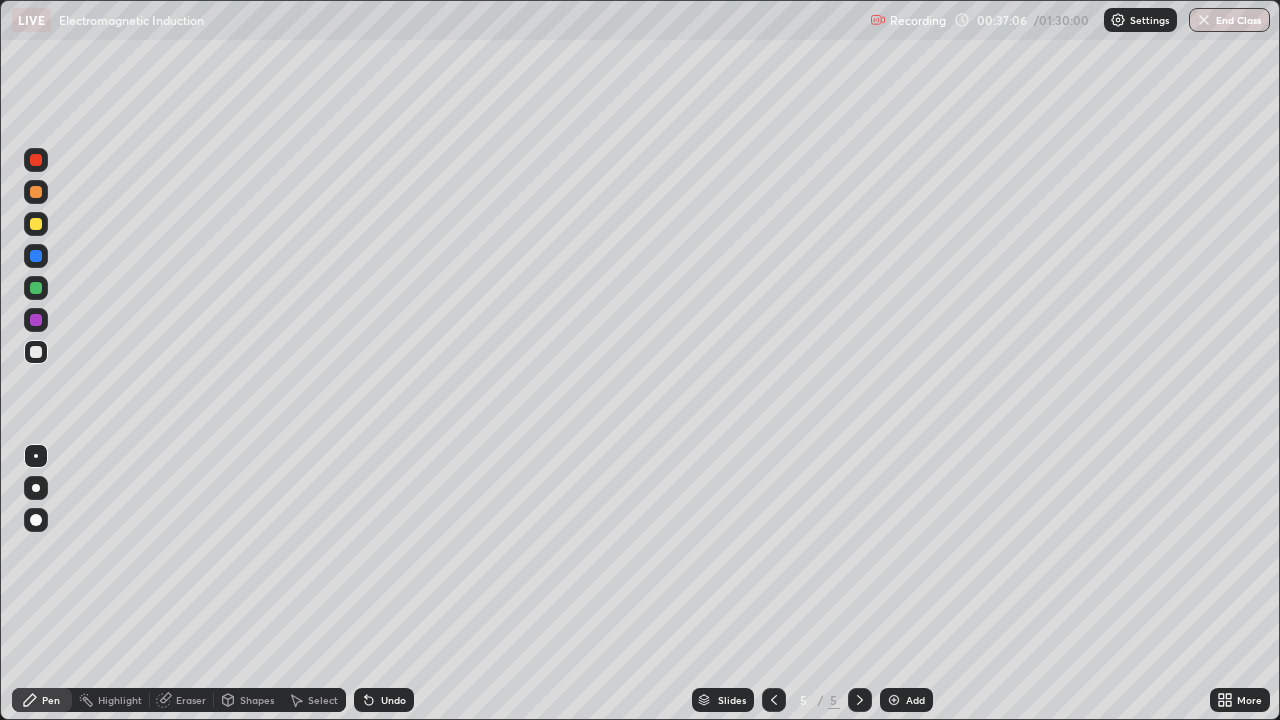 click at bounding box center [894, 700] 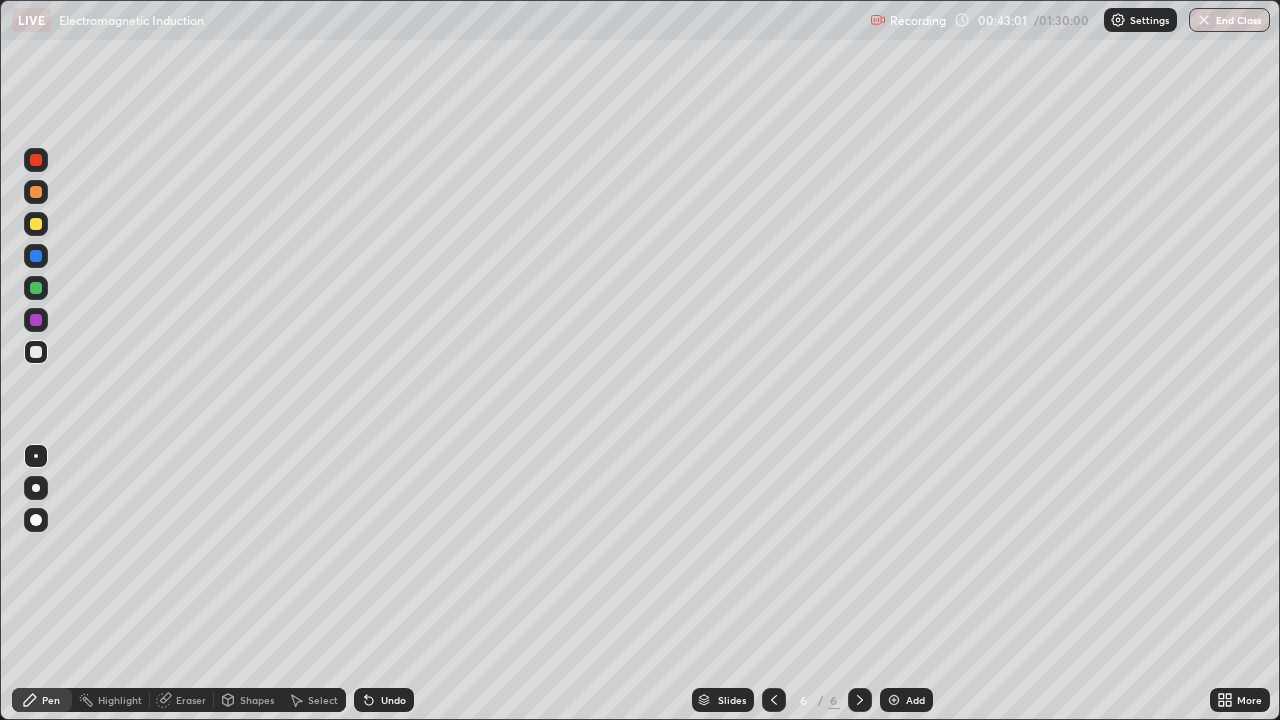 click at bounding box center (36, 320) 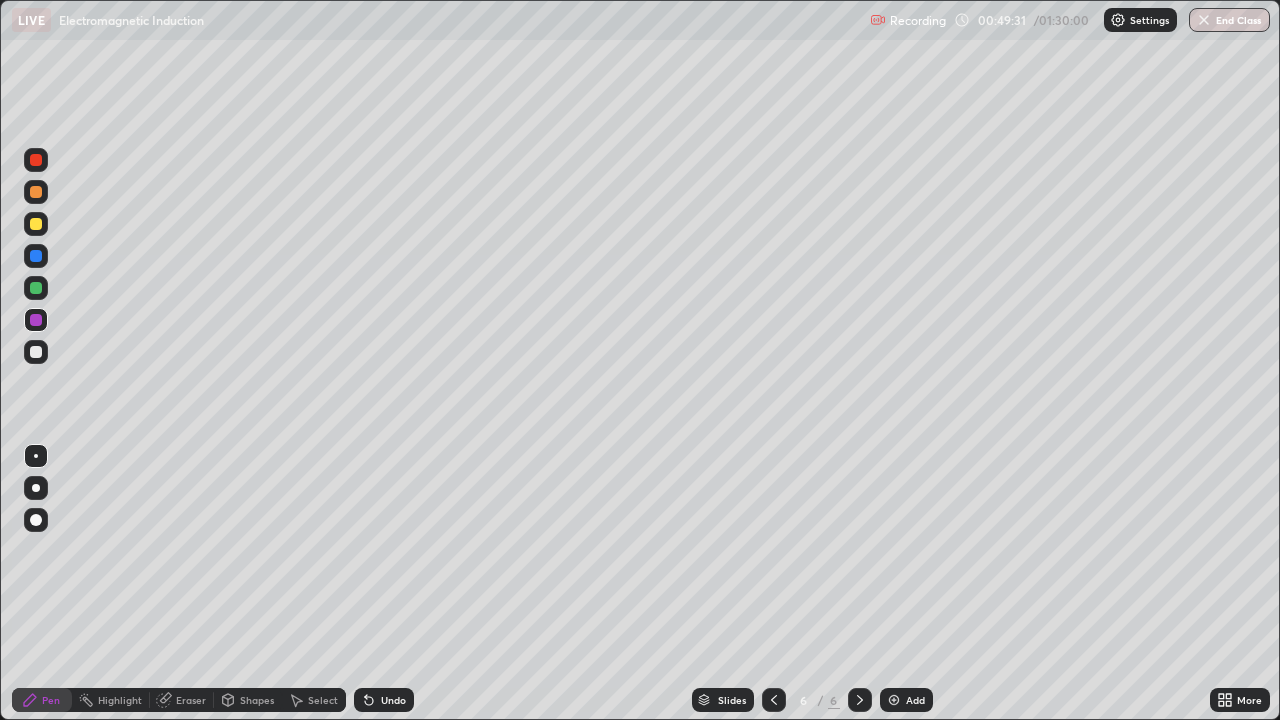 click at bounding box center (894, 700) 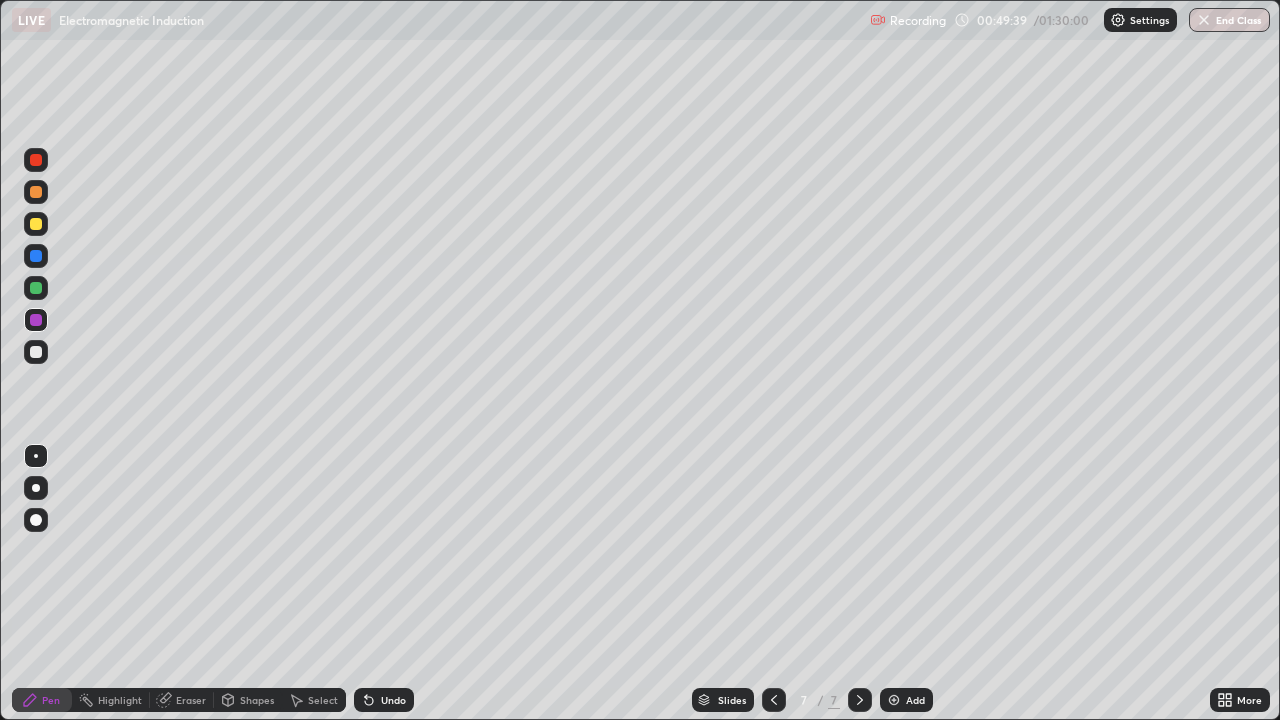 click at bounding box center (36, 288) 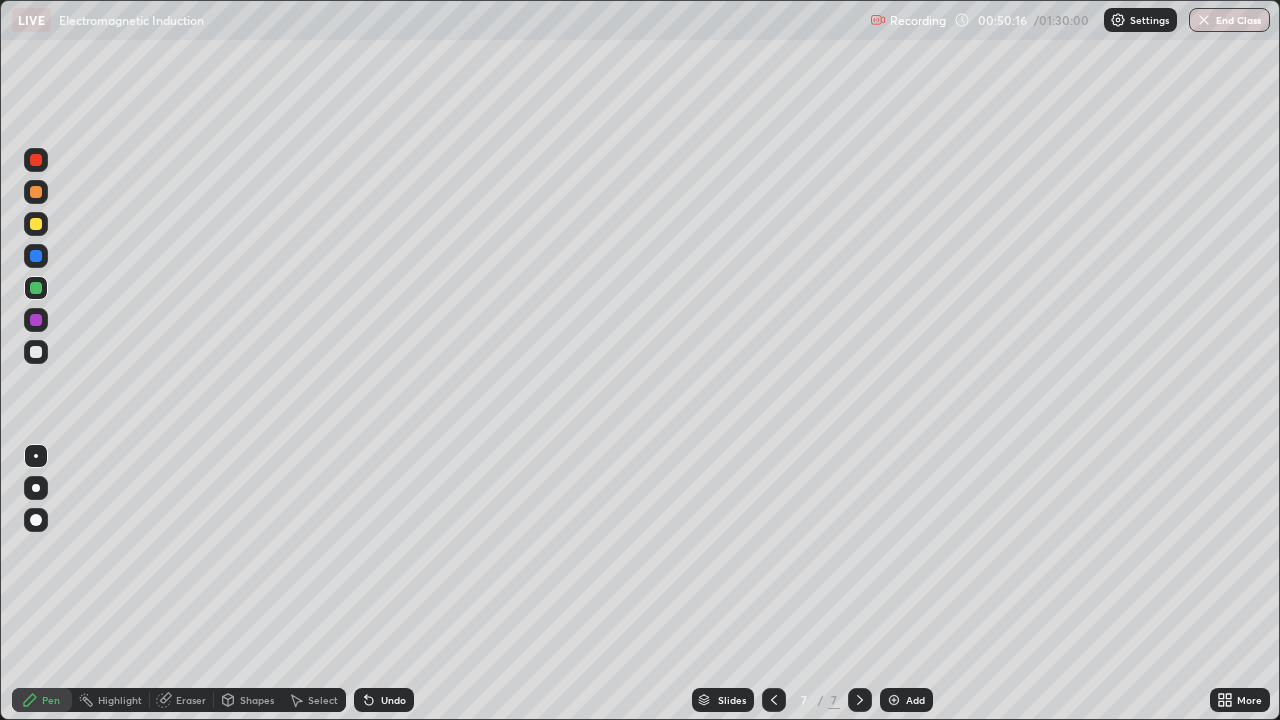 click at bounding box center [36, 352] 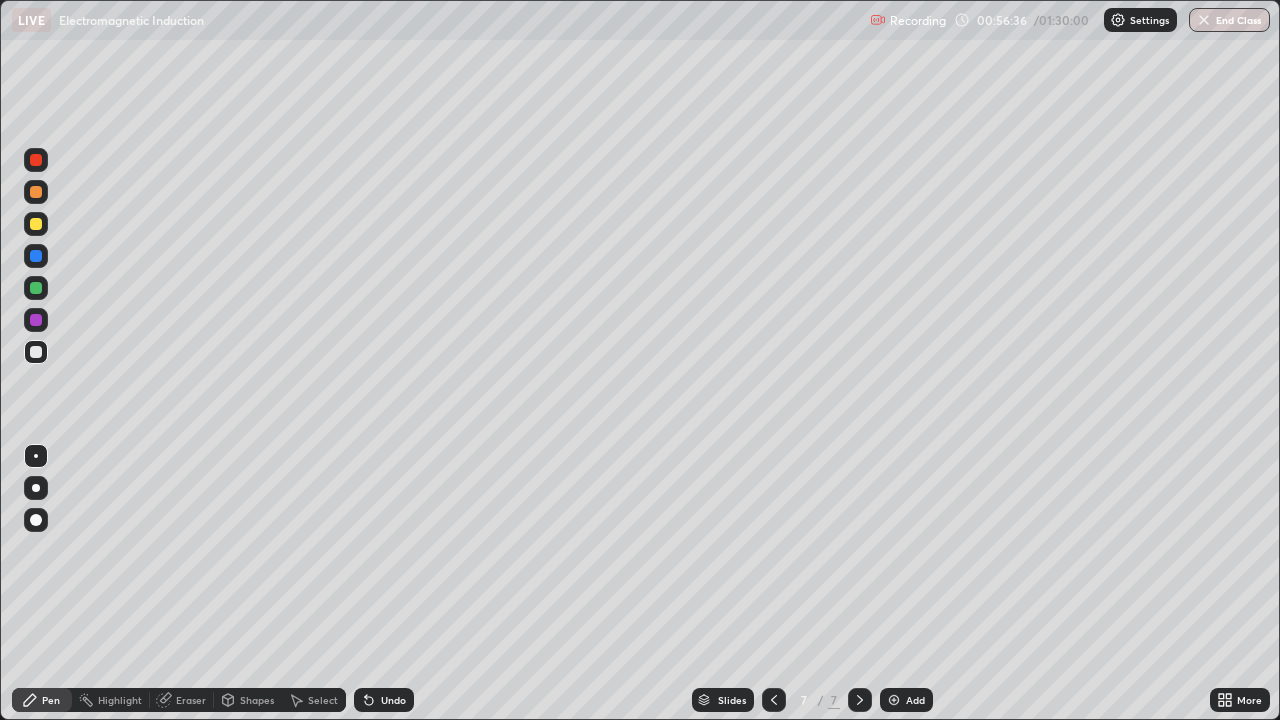 click 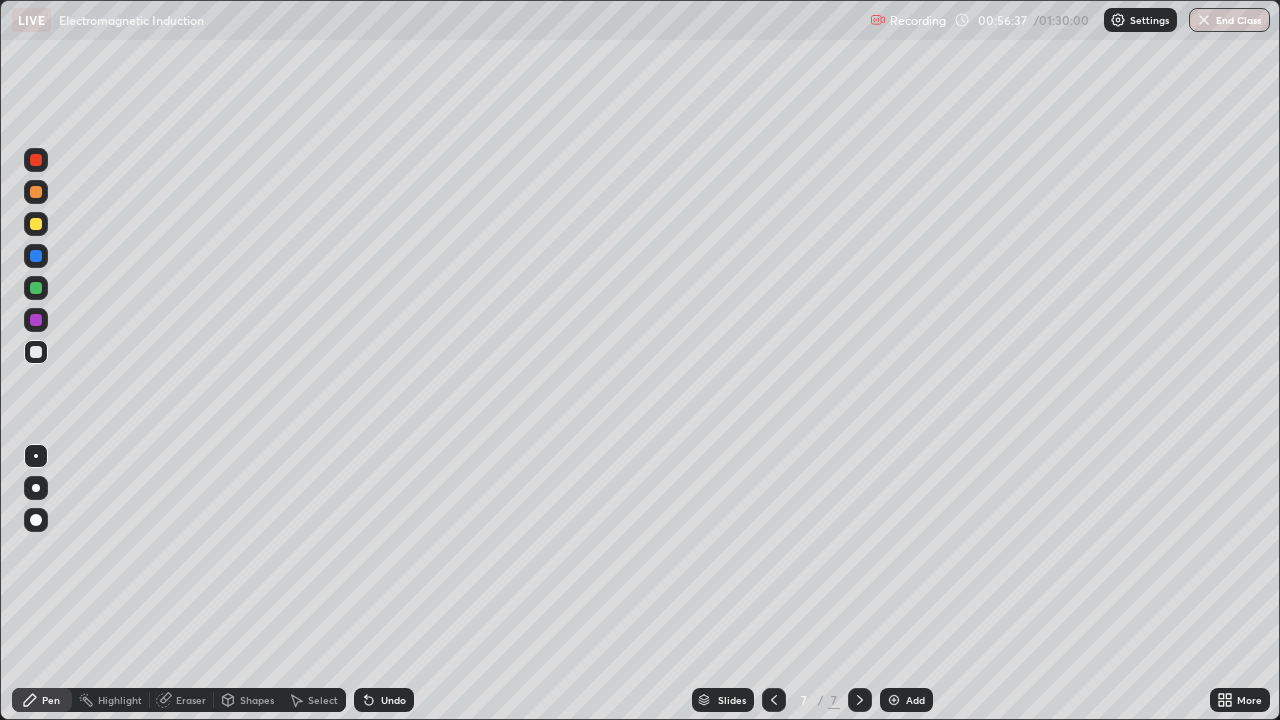 click 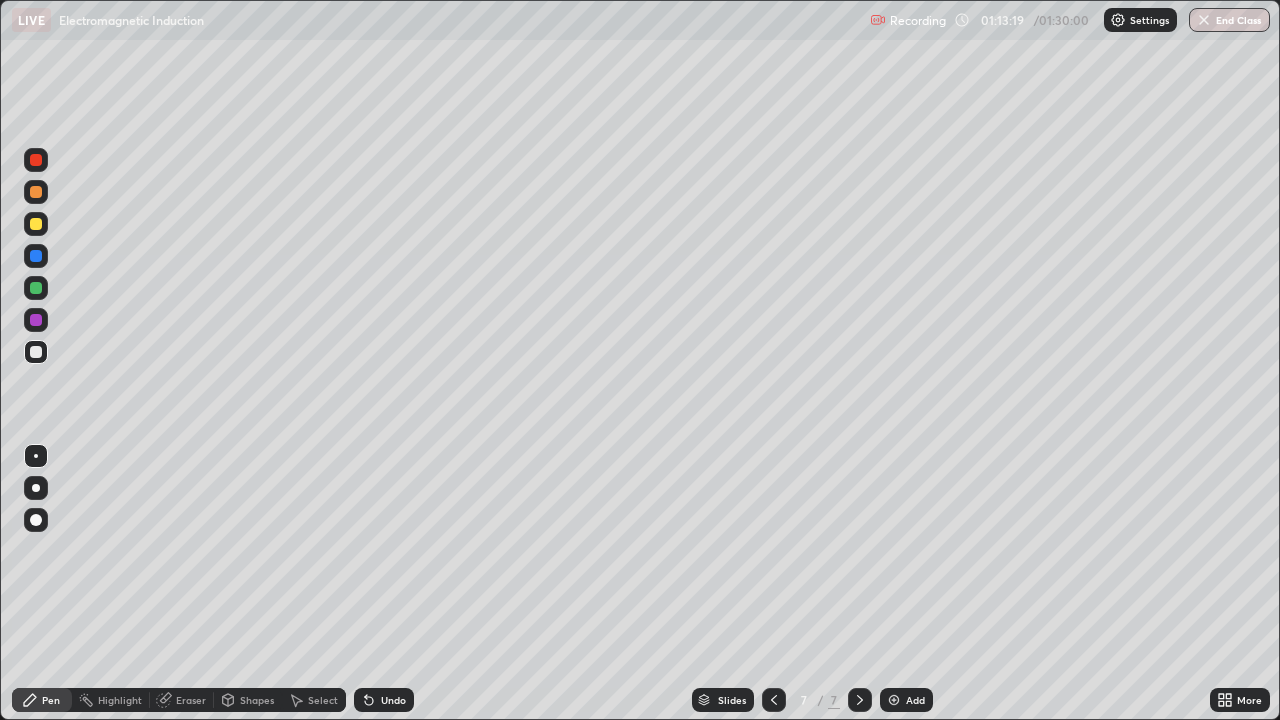 click 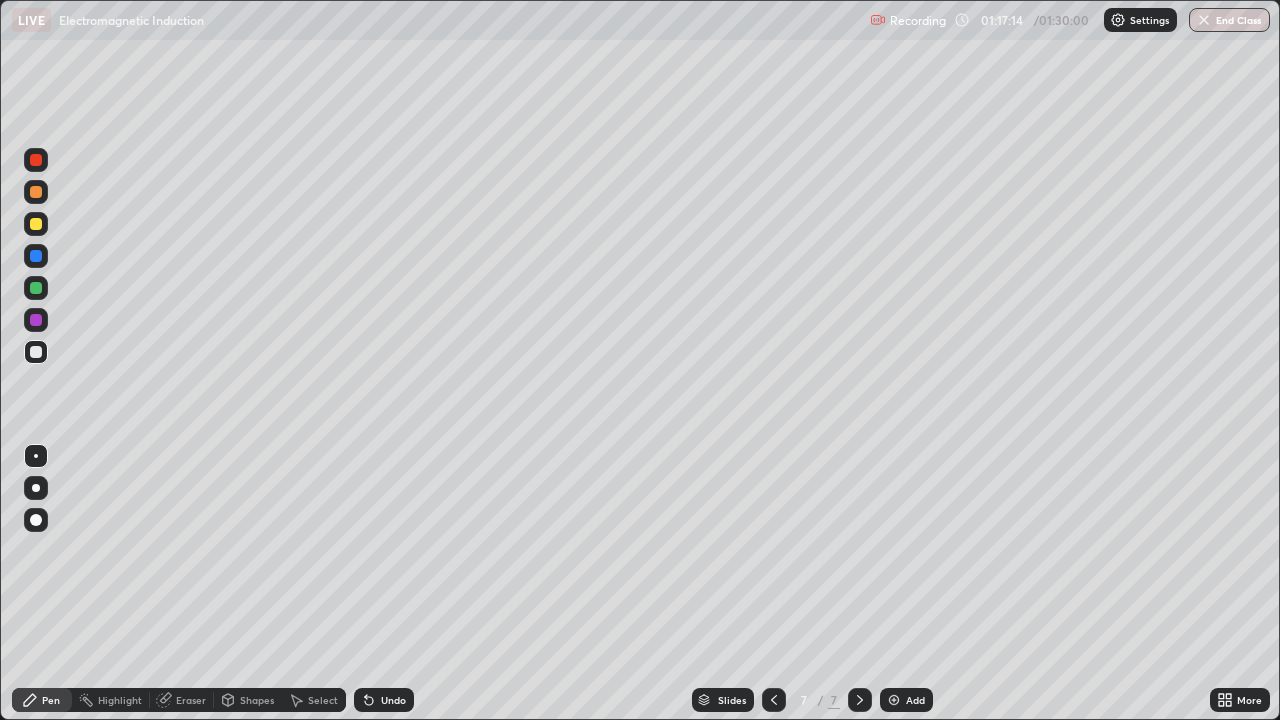 click 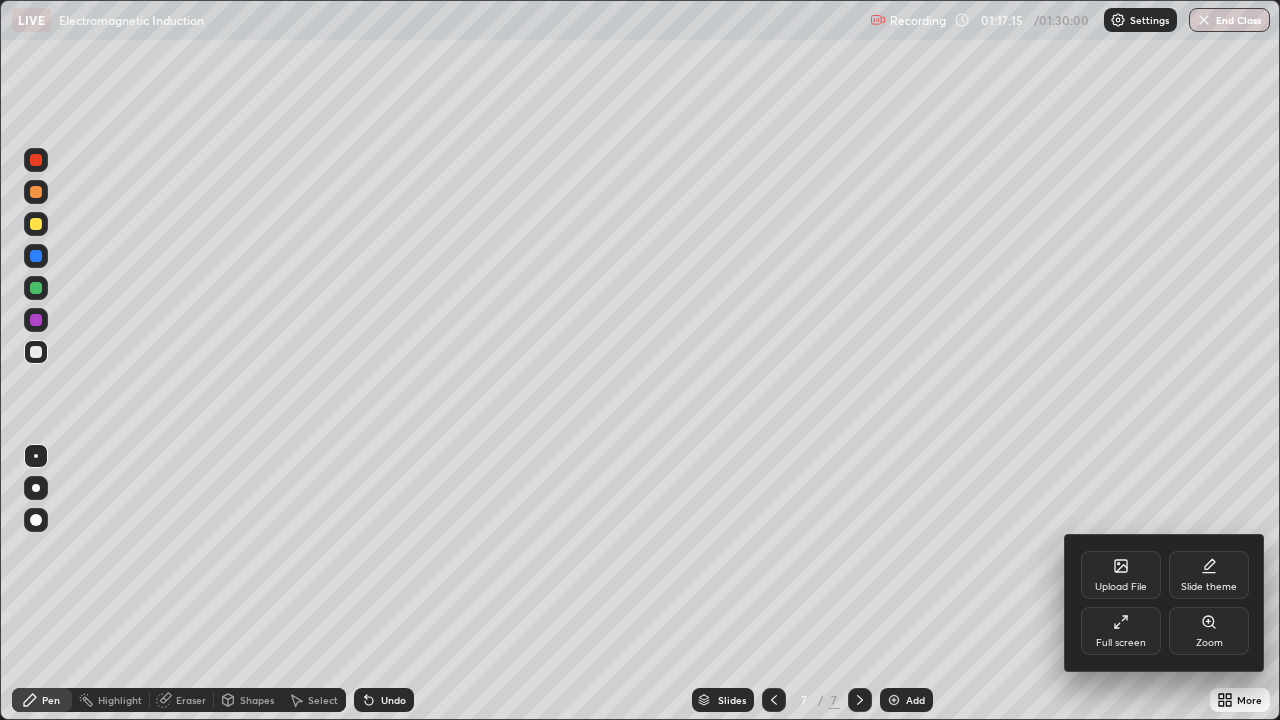 click on "Full screen" at bounding box center [1121, 643] 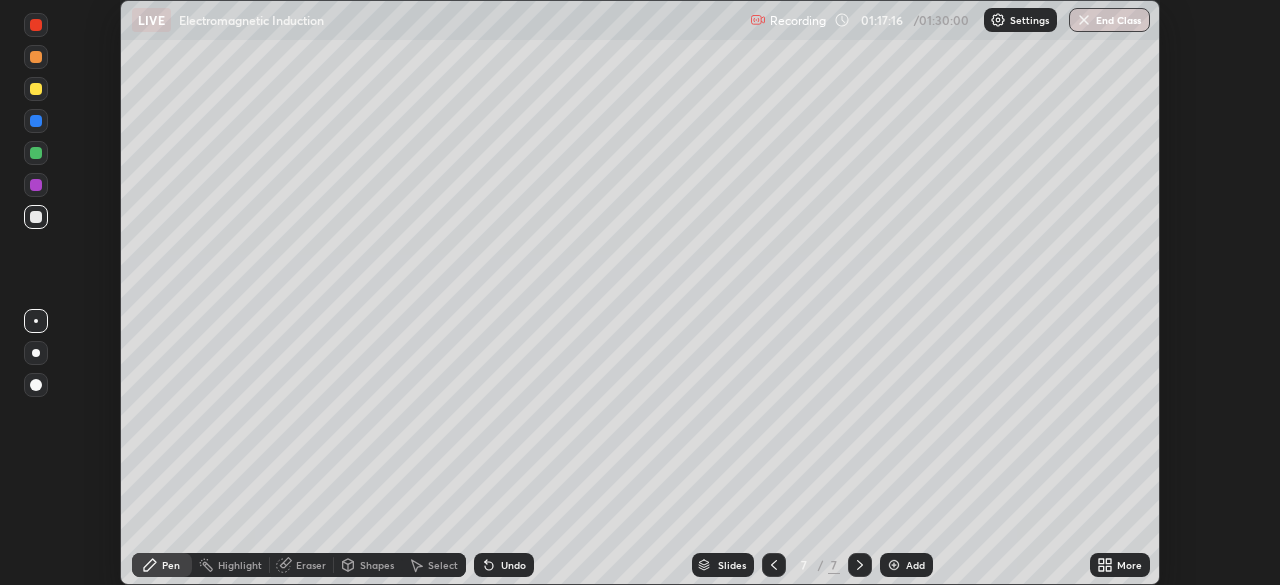 scroll, scrollTop: 585, scrollLeft: 1280, axis: both 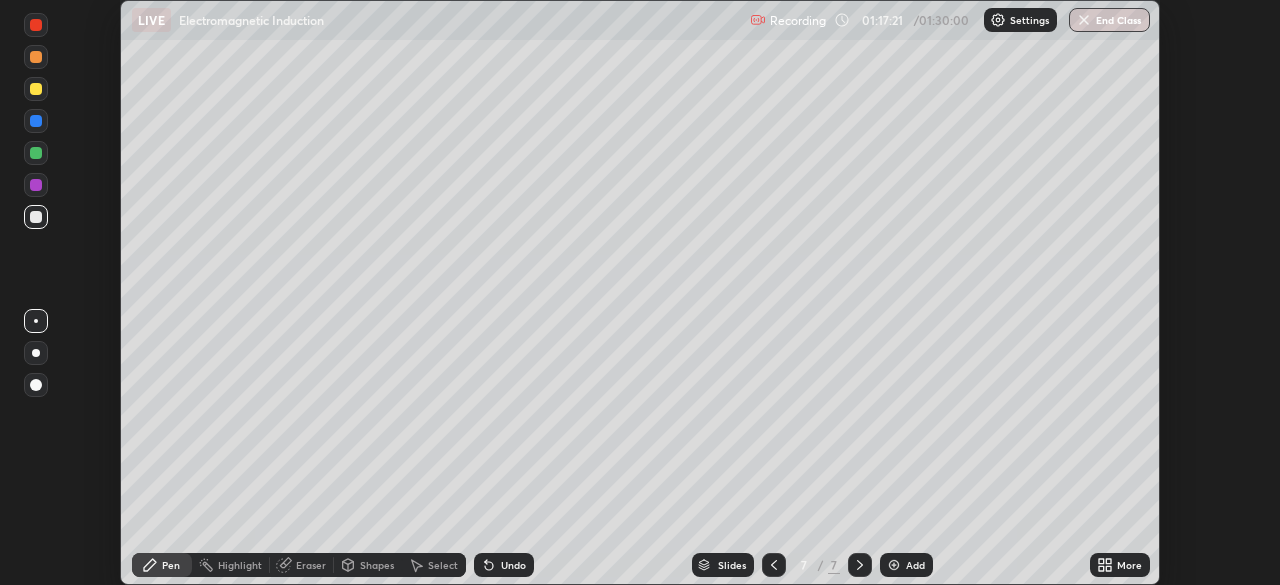 click on "End Class" at bounding box center [1109, 20] 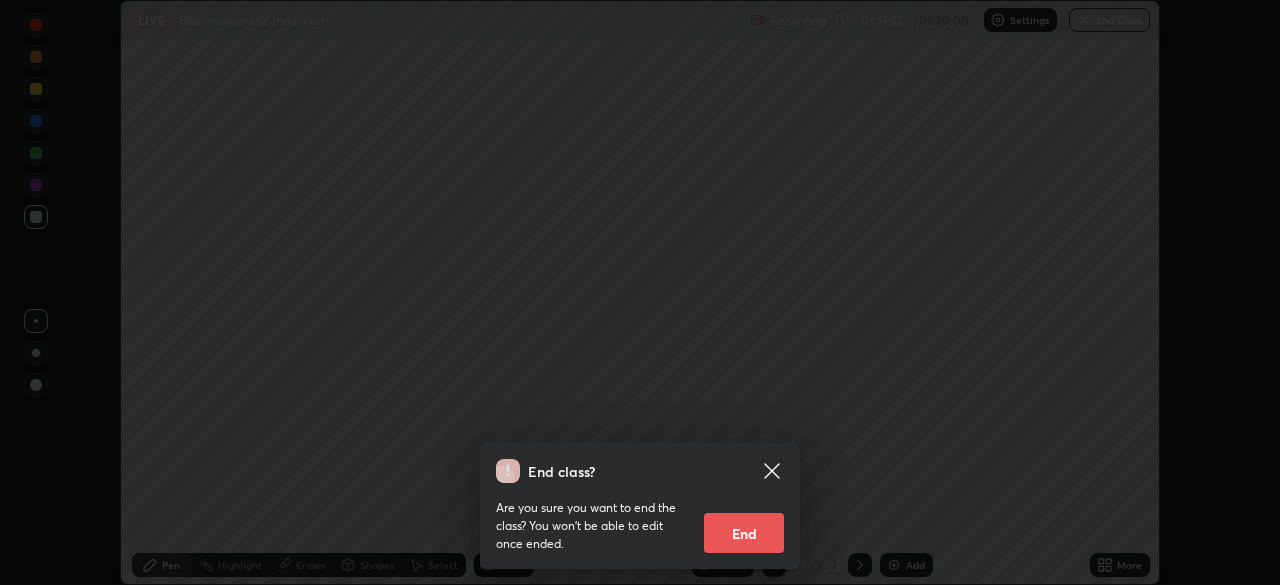 click on "End" at bounding box center [744, 533] 